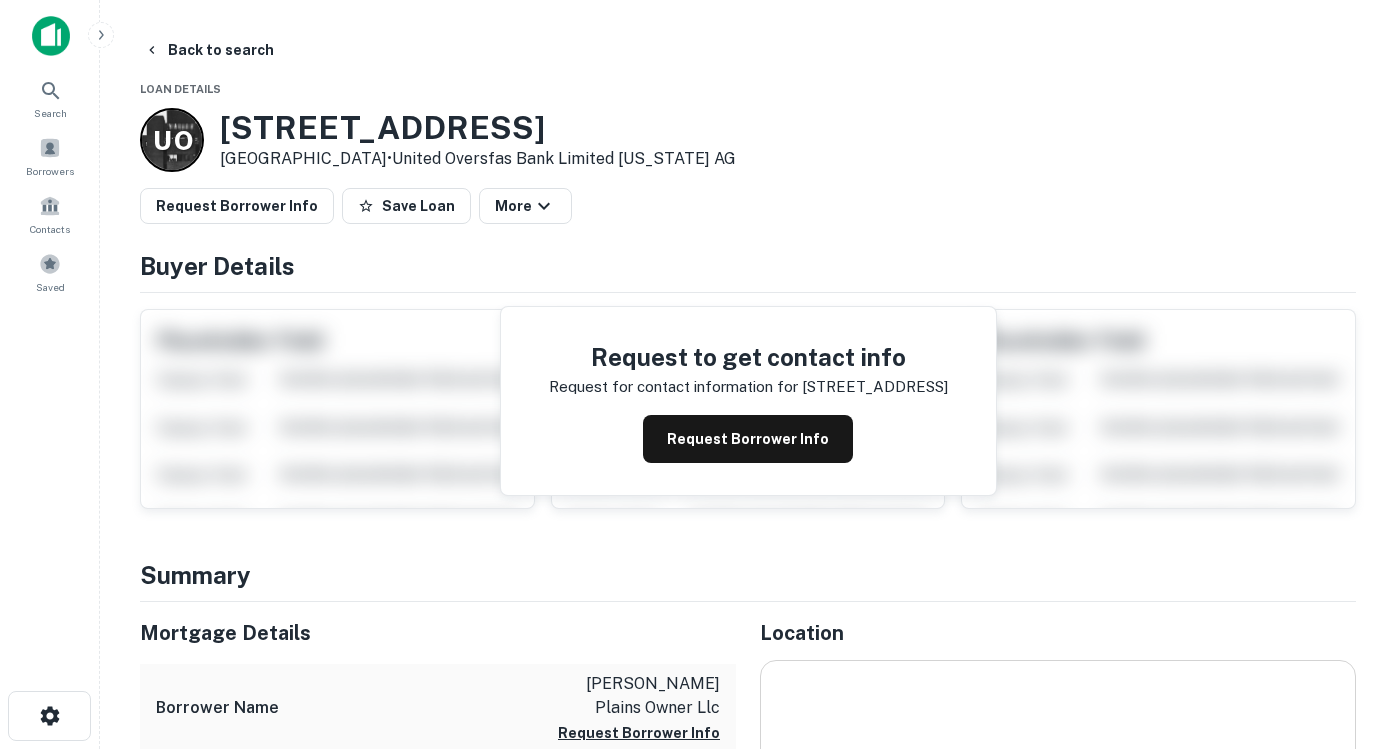 scroll, scrollTop: 0, scrollLeft: 0, axis: both 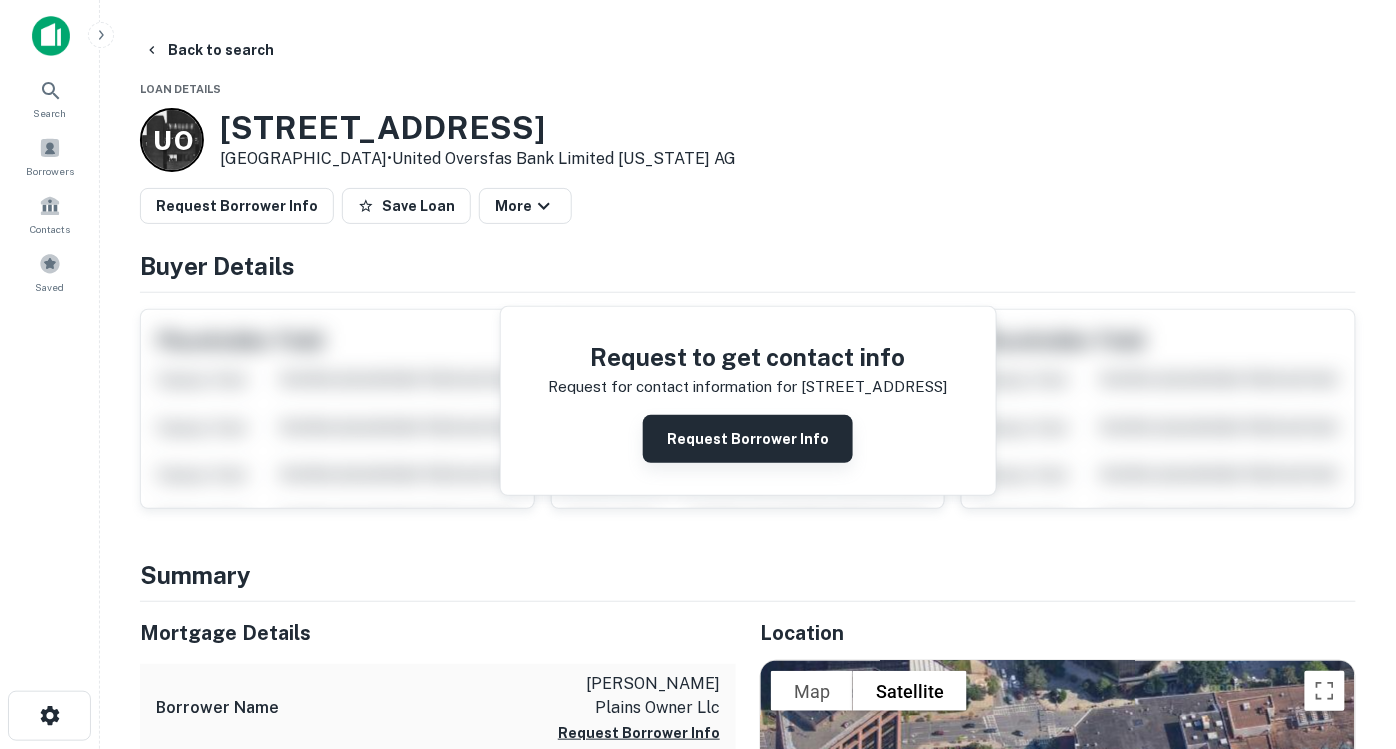 click on "Request Borrower Info" at bounding box center [748, 439] 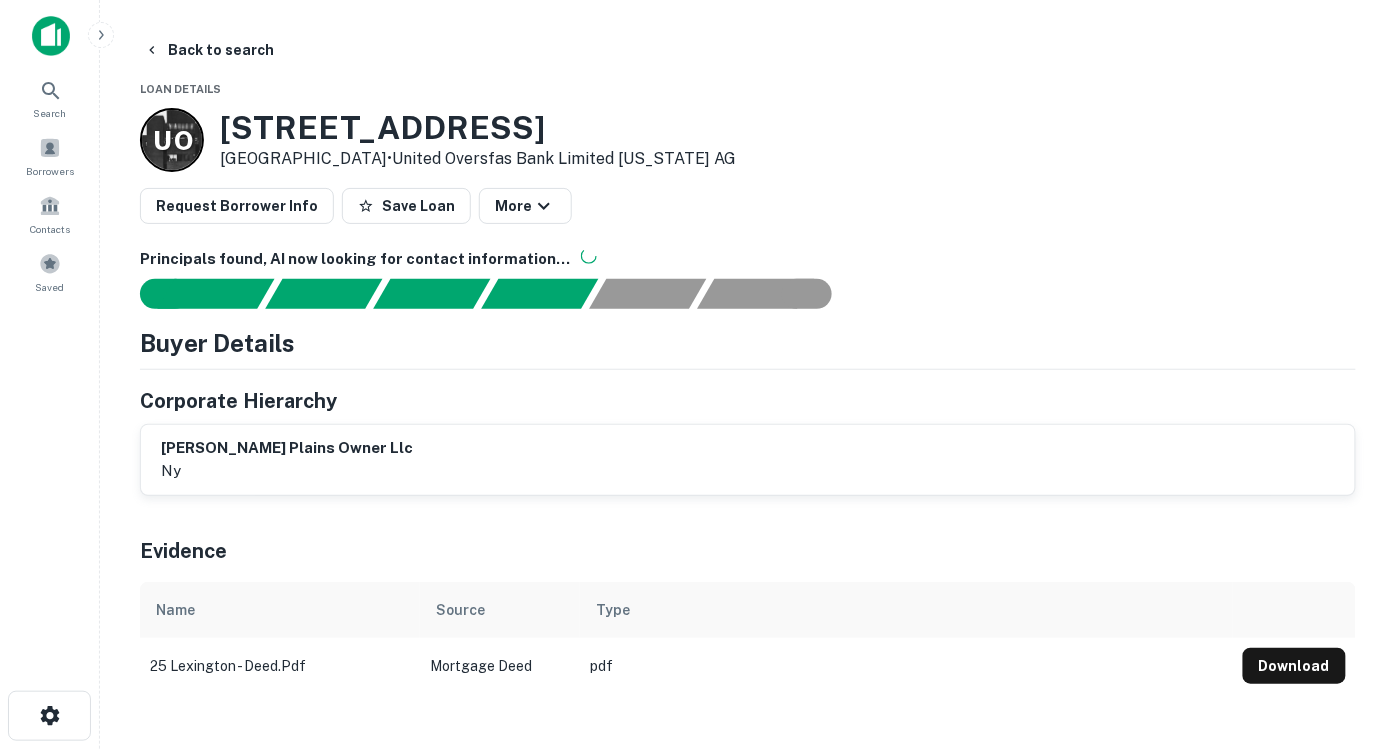 scroll, scrollTop: 0, scrollLeft: 0, axis: both 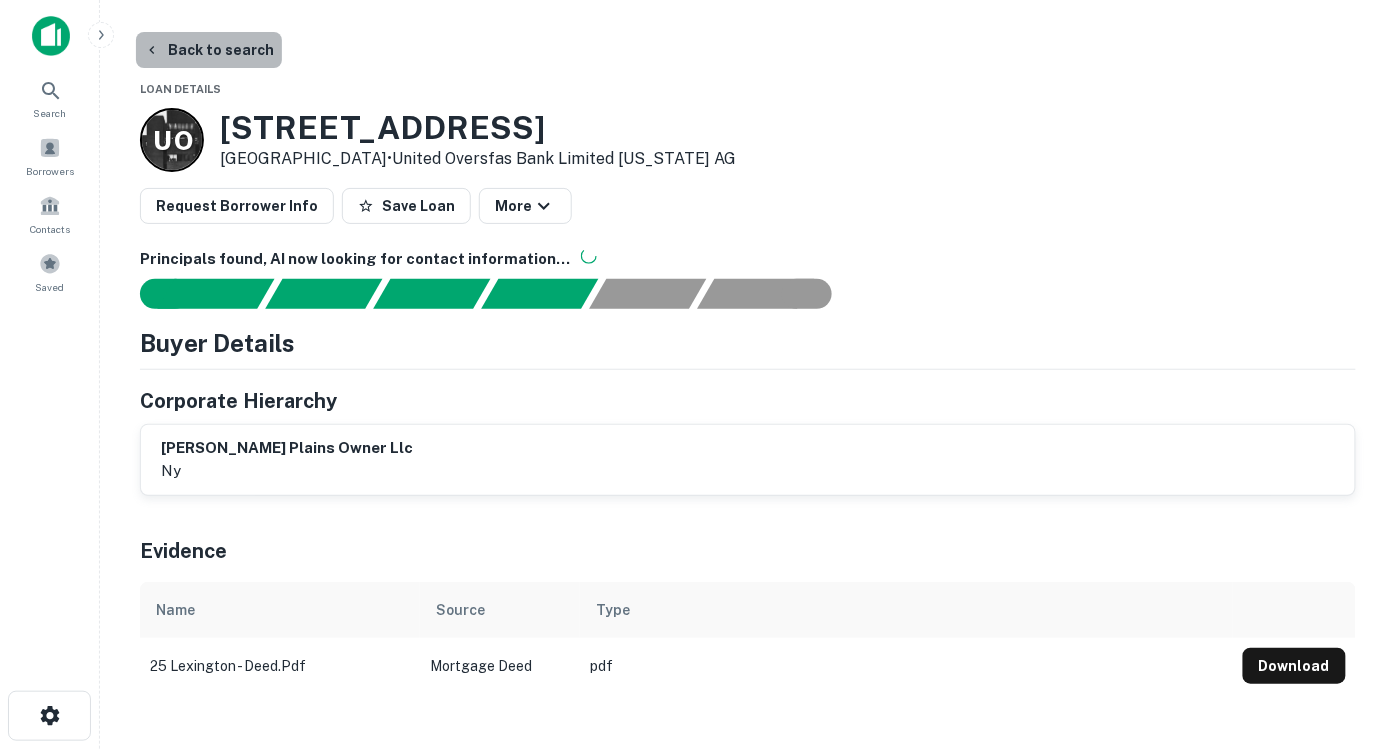 click on "Back to search" at bounding box center (209, 50) 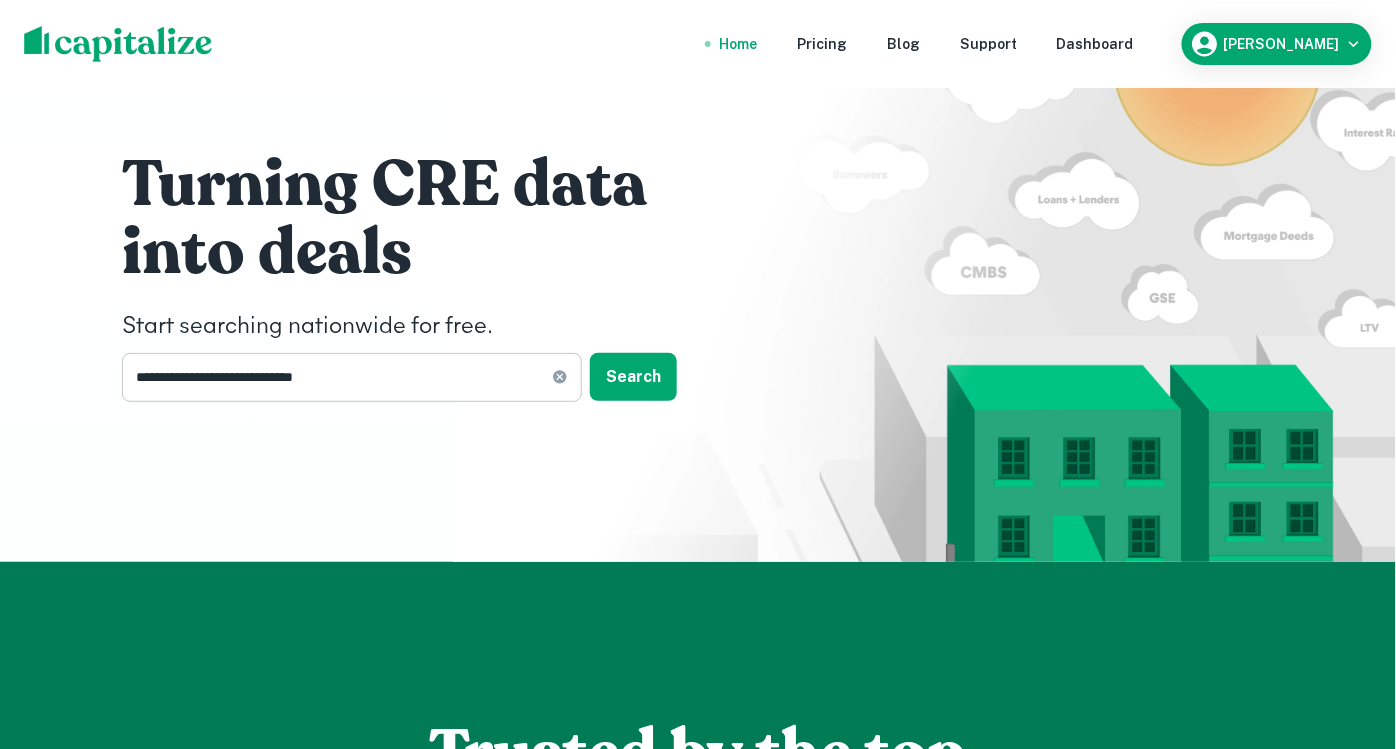 click on "**********" at bounding box center (337, 377) 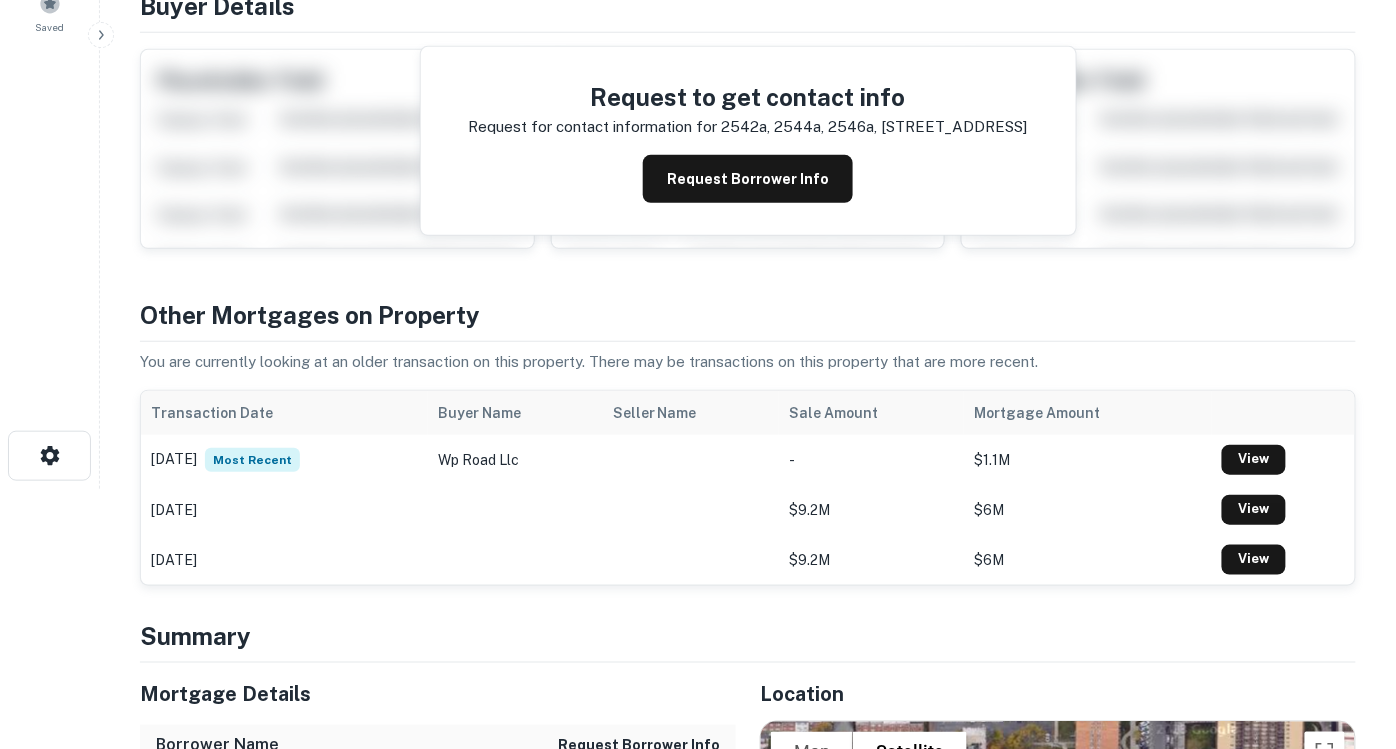 scroll, scrollTop: 0, scrollLeft: 0, axis: both 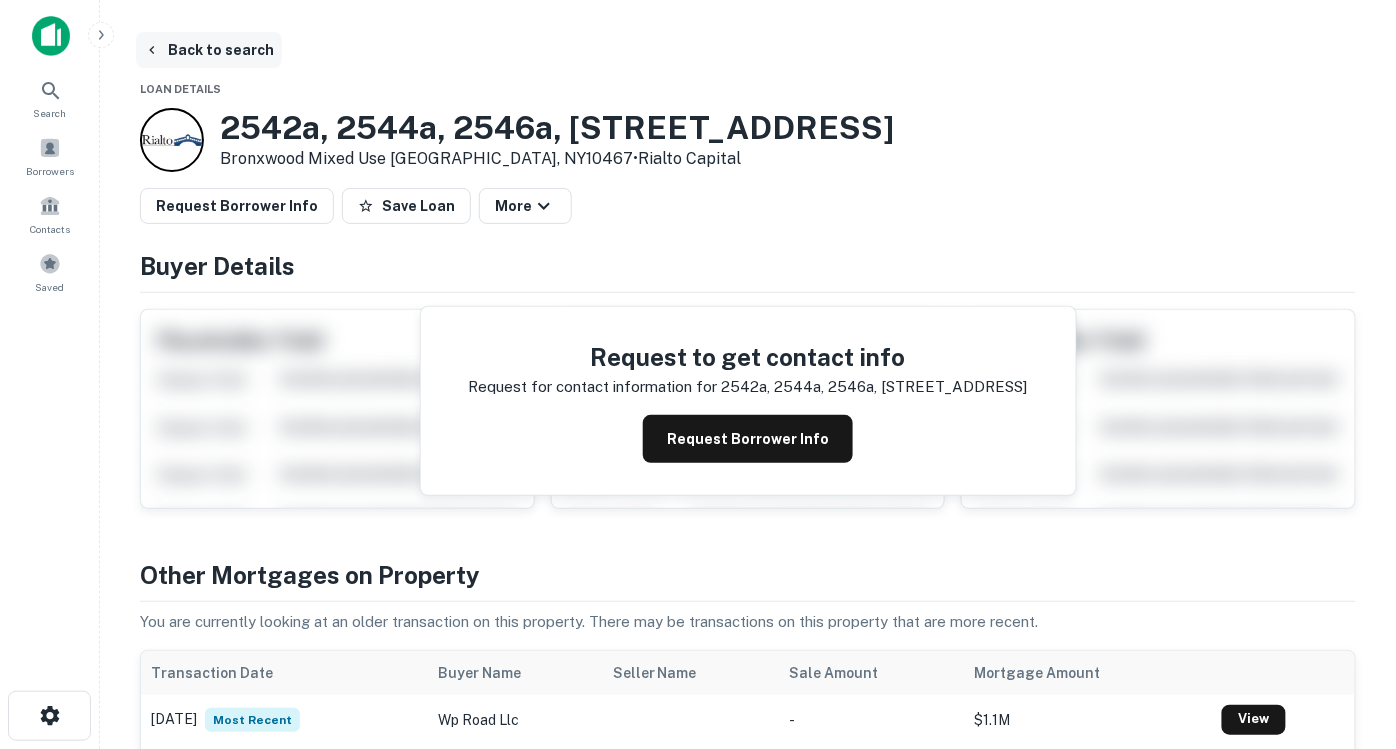 click on "Back to search" at bounding box center (209, 50) 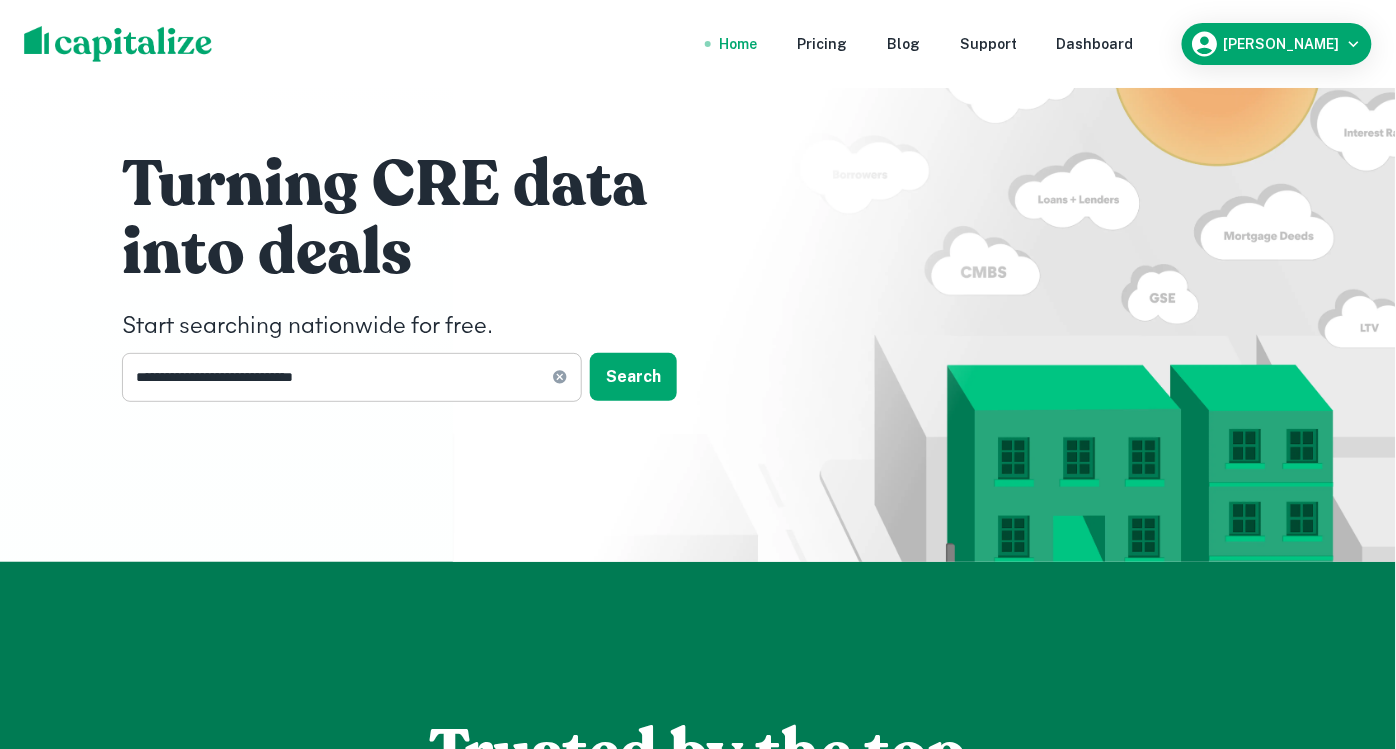 click on "**********" at bounding box center [337, 377] 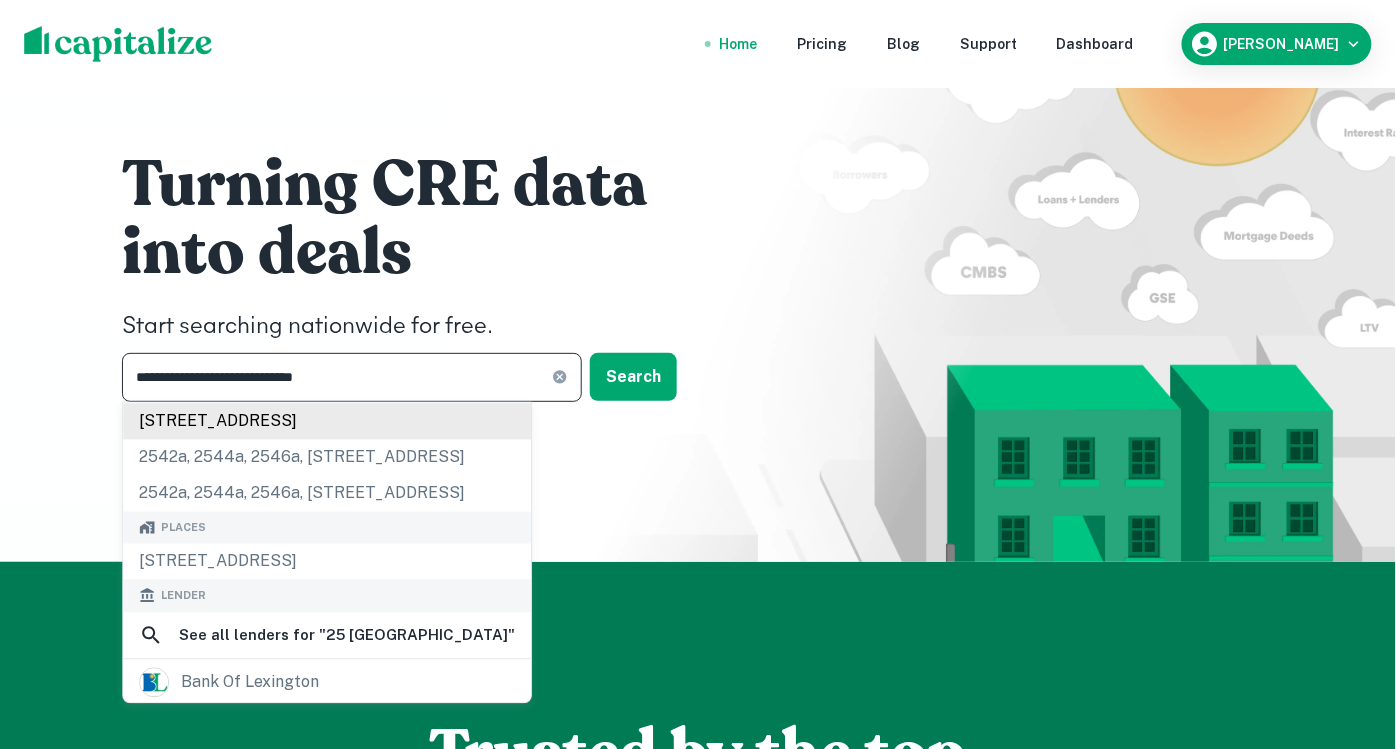 scroll, scrollTop: 7, scrollLeft: 0, axis: vertical 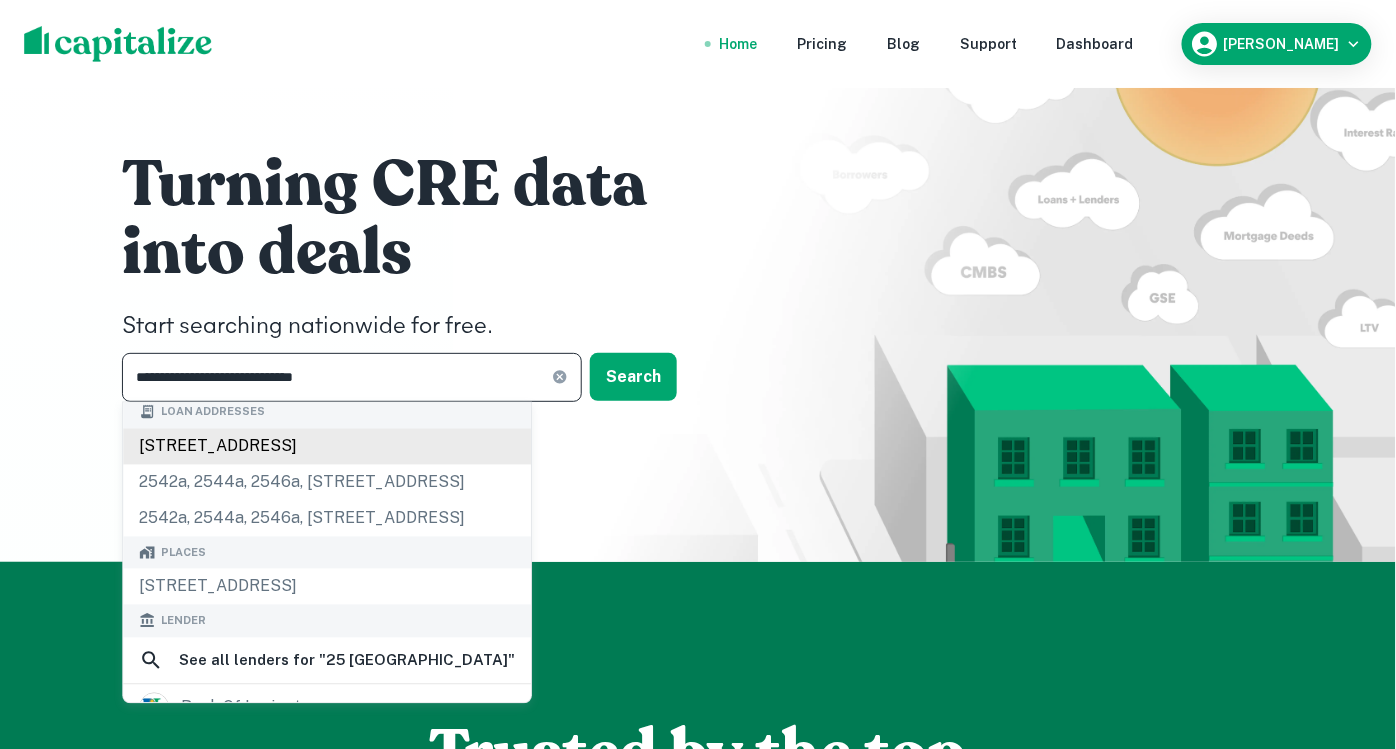 click on "25 n lexington ave, white plains, ny, 10601" at bounding box center (327, 446) 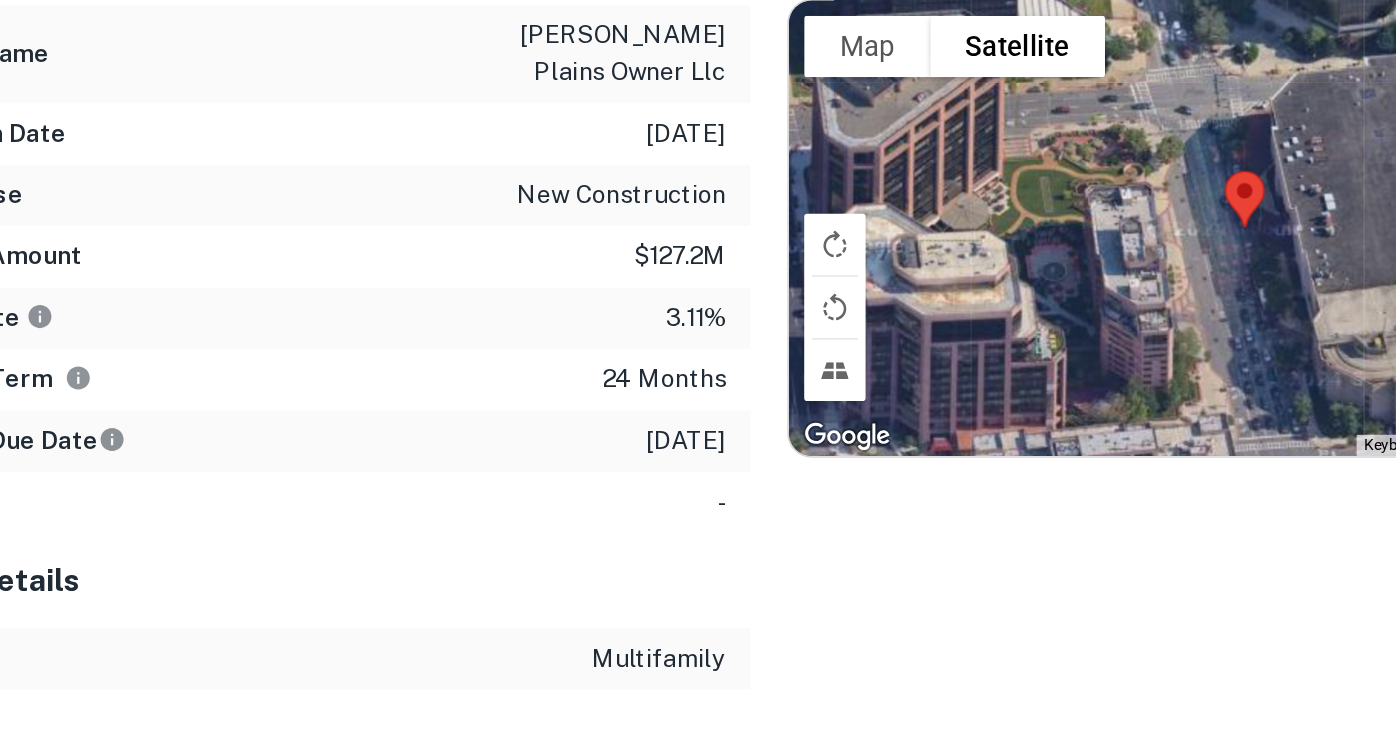 scroll, scrollTop: 911, scrollLeft: 0, axis: vertical 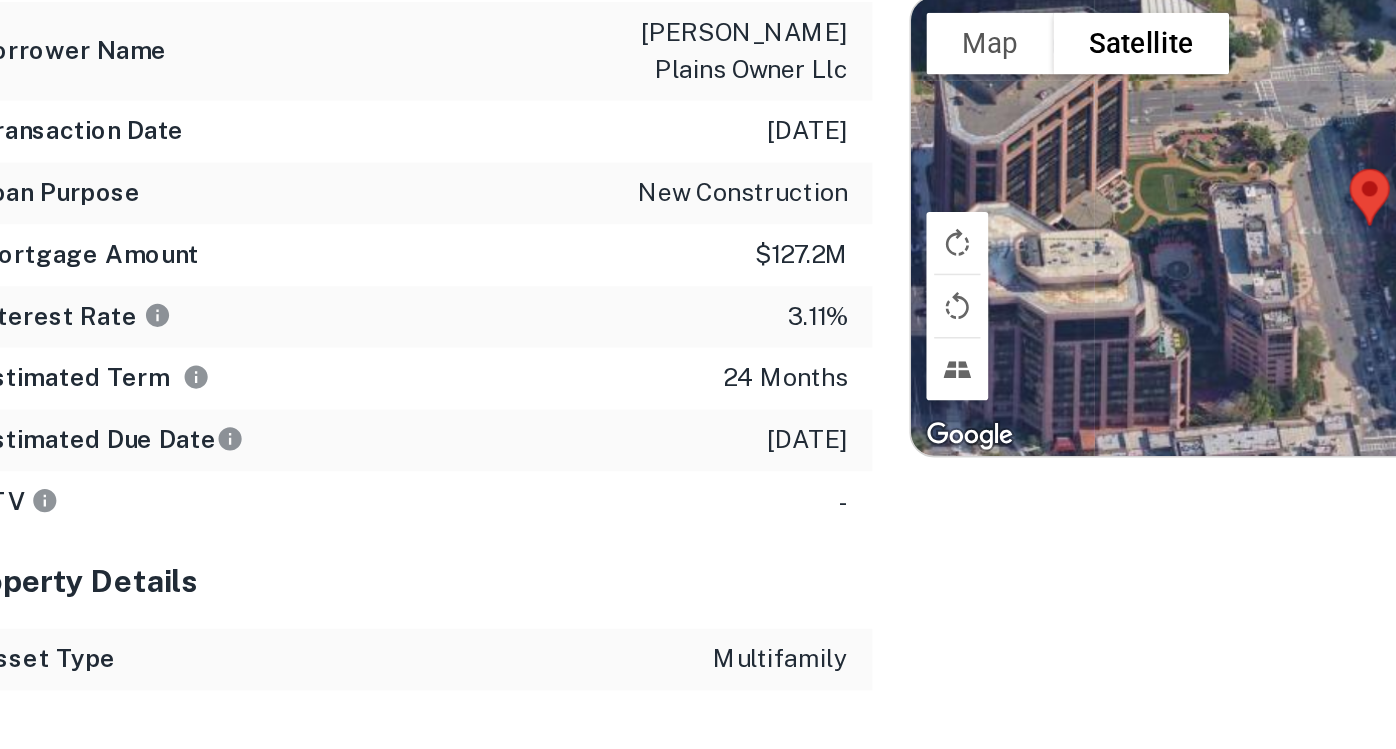 drag, startPoint x: 724, startPoint y: 452, endPoint x: 584, endPoint y: 435, distance: 141.02837 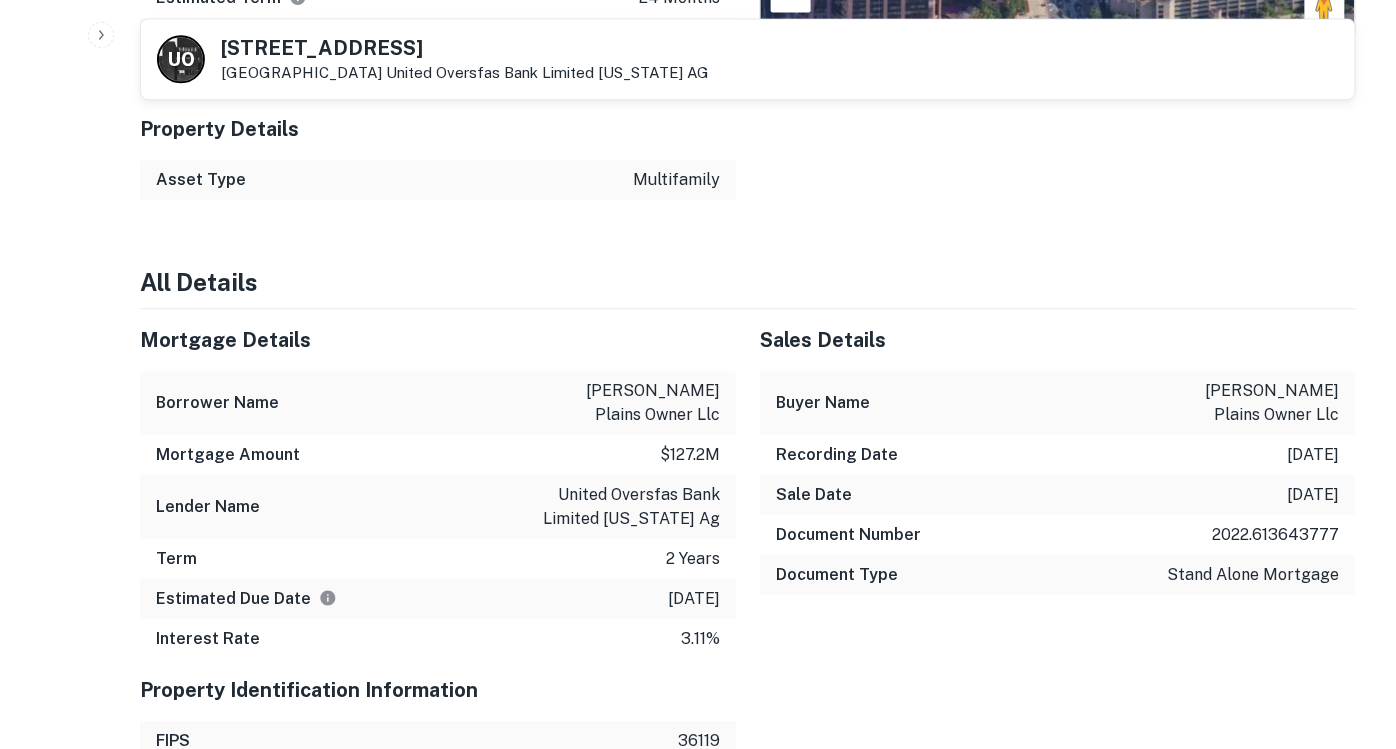 scroll, scrollTop: 1287, scrollLeft: 0, axis: vertical 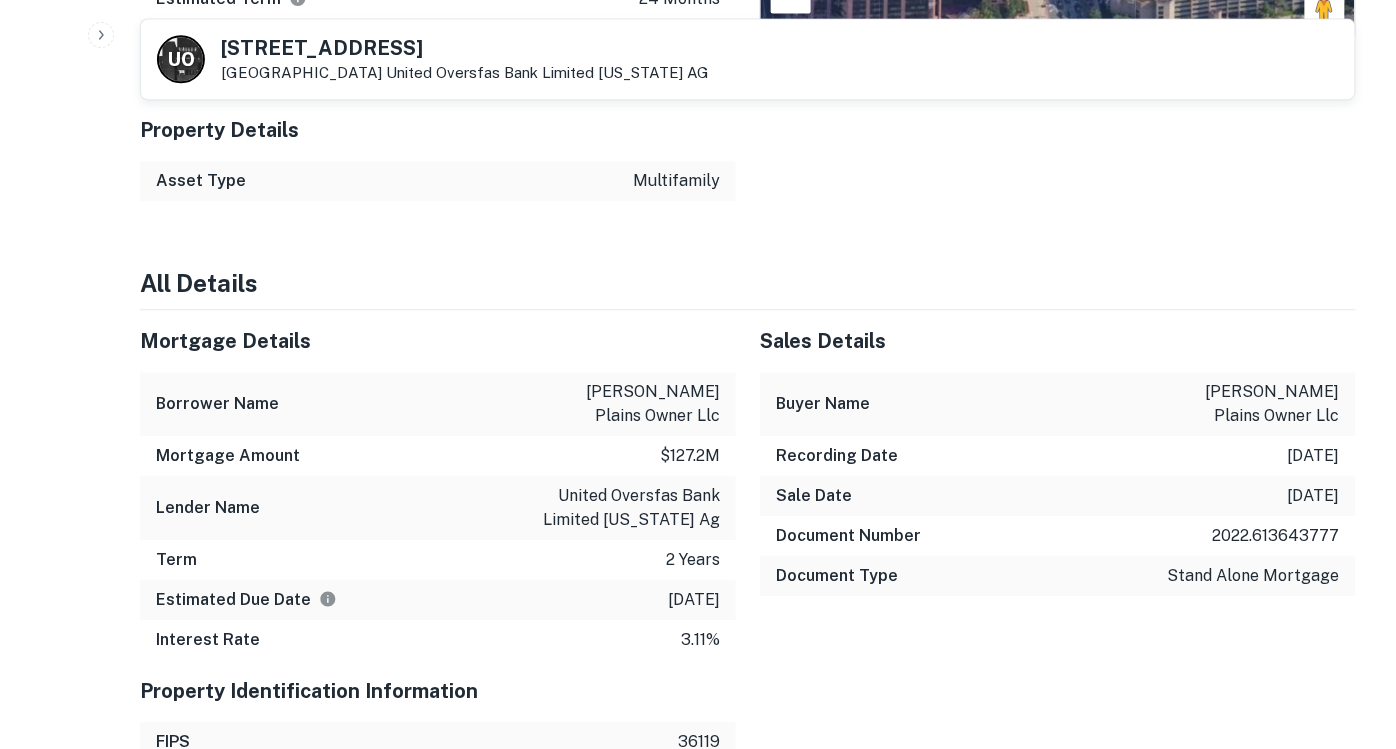 drag, startPoint x: 584, startPoint y: 435, endPoint x: 639, endPoint y: 471, distance: 65.734314 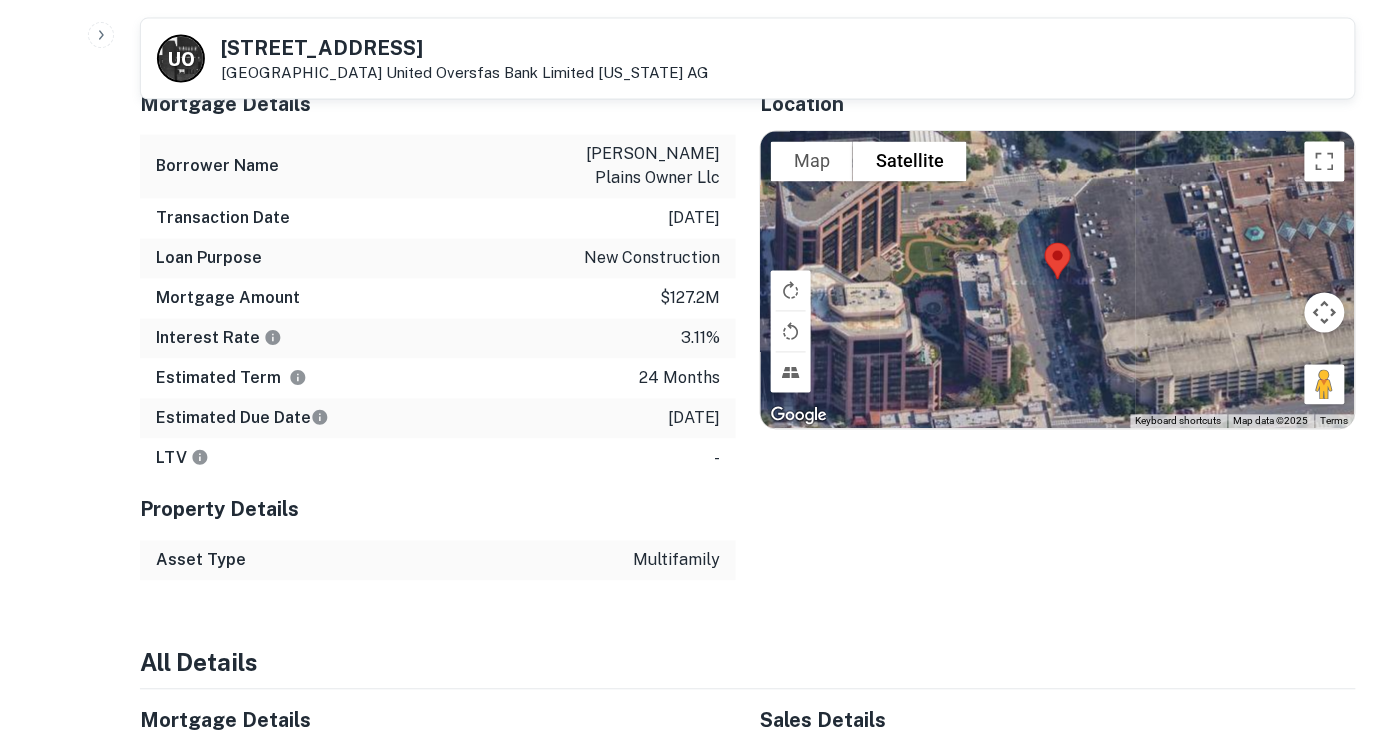 scroll, scrollTop: 904, scrollLeft: 0, axis: vertical 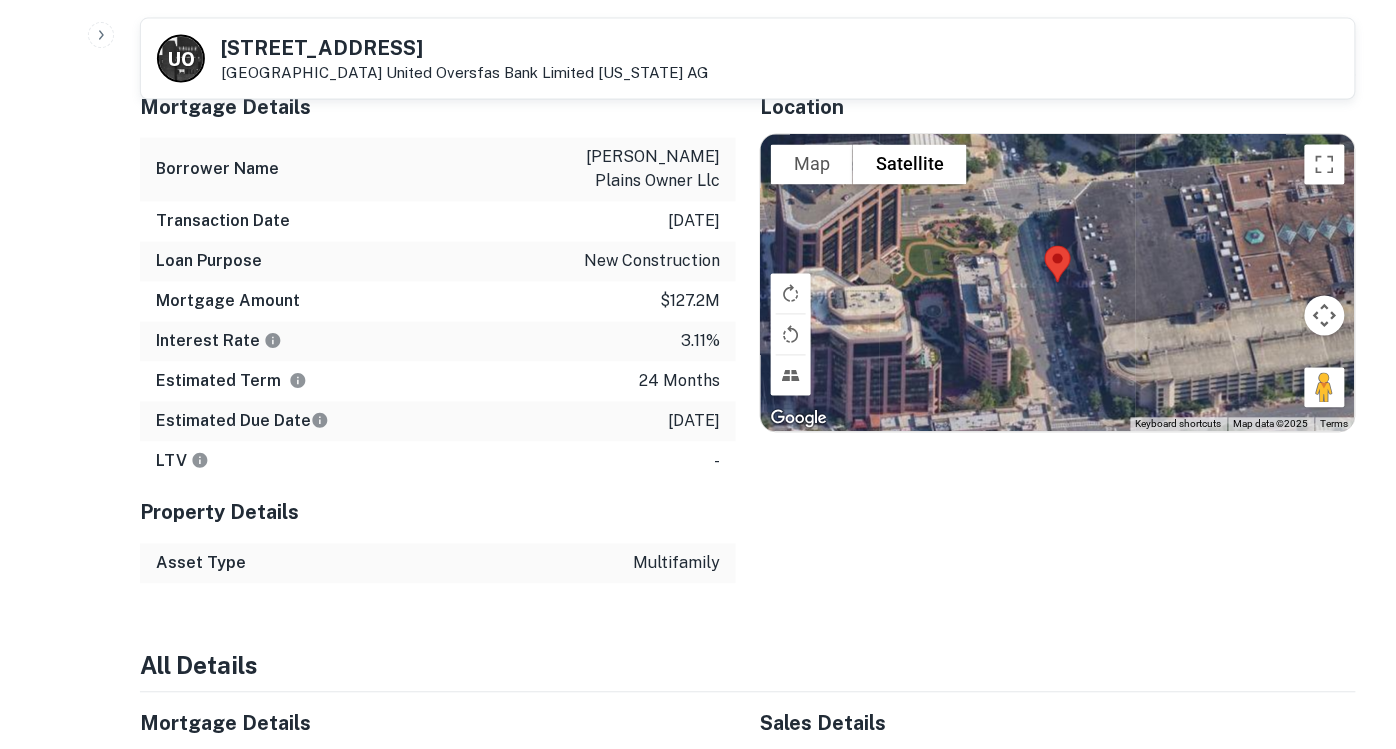 click on "To navigate the map with touch gestures double-tap and hold your finger on the map, then drag the map. ← Move left → Move right ↑ Move up ↓ Move down + Zoom in - Zoom out Home Jump left by 75% End Jump right by 75% Page Up Jump up by 75% Page Down Jump down by 75% To navigate, press the arrow keys. Map Terrain Satellite Labels Keyboard shortcuts Map Data Map data ©2025 Map data ©2025 20 m  Click to toggle between metric and imperial units Terms Report a map error" at bounding box center [1058, 284] 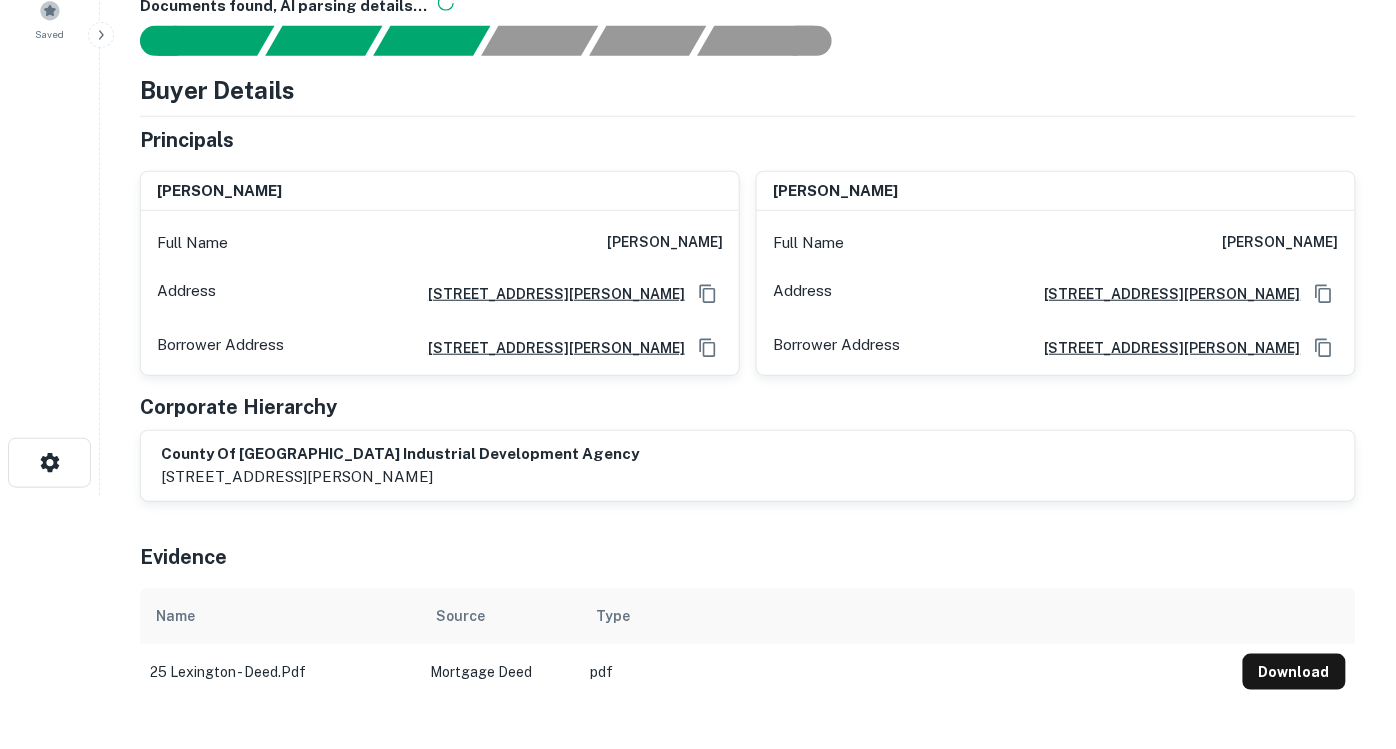 scroll, scrollTop: 0, scrollLeft: 0, axis: both 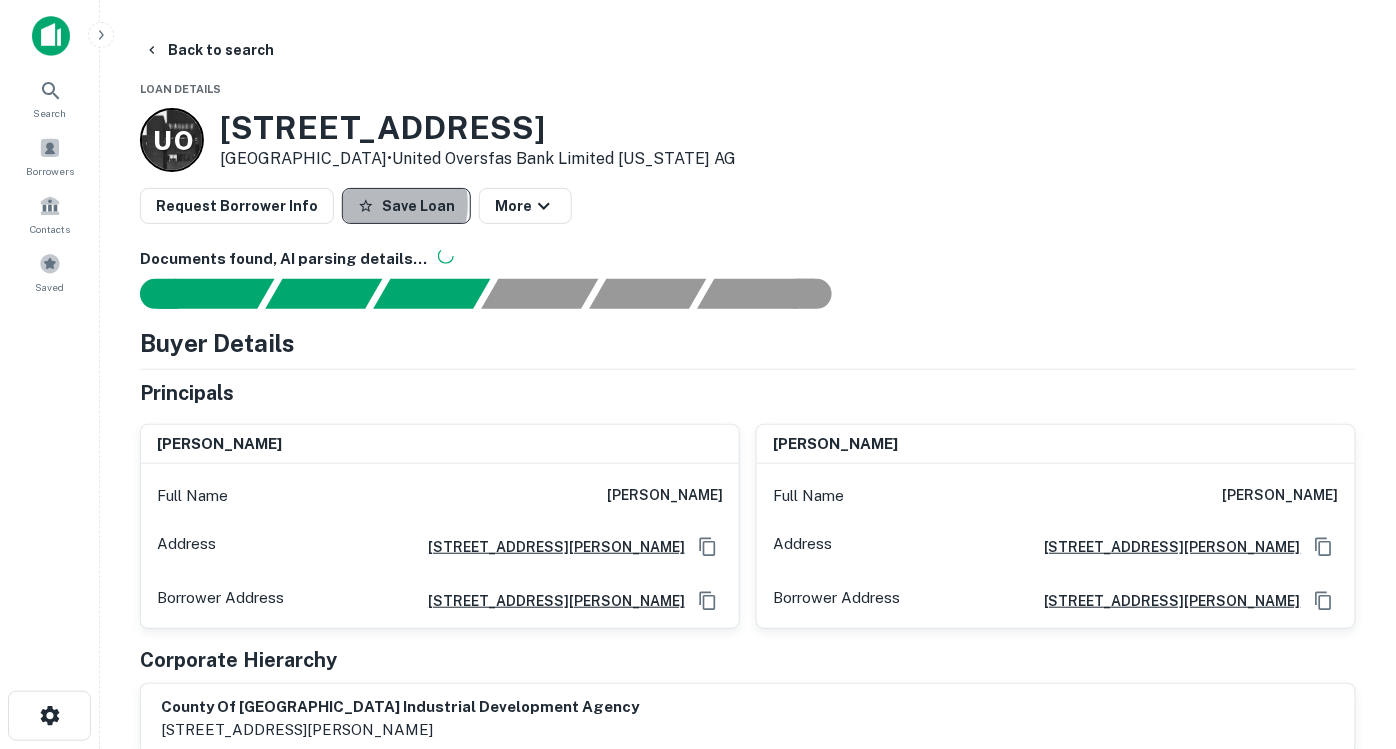 click on "Save Loan" at bounding box center (406, 206) 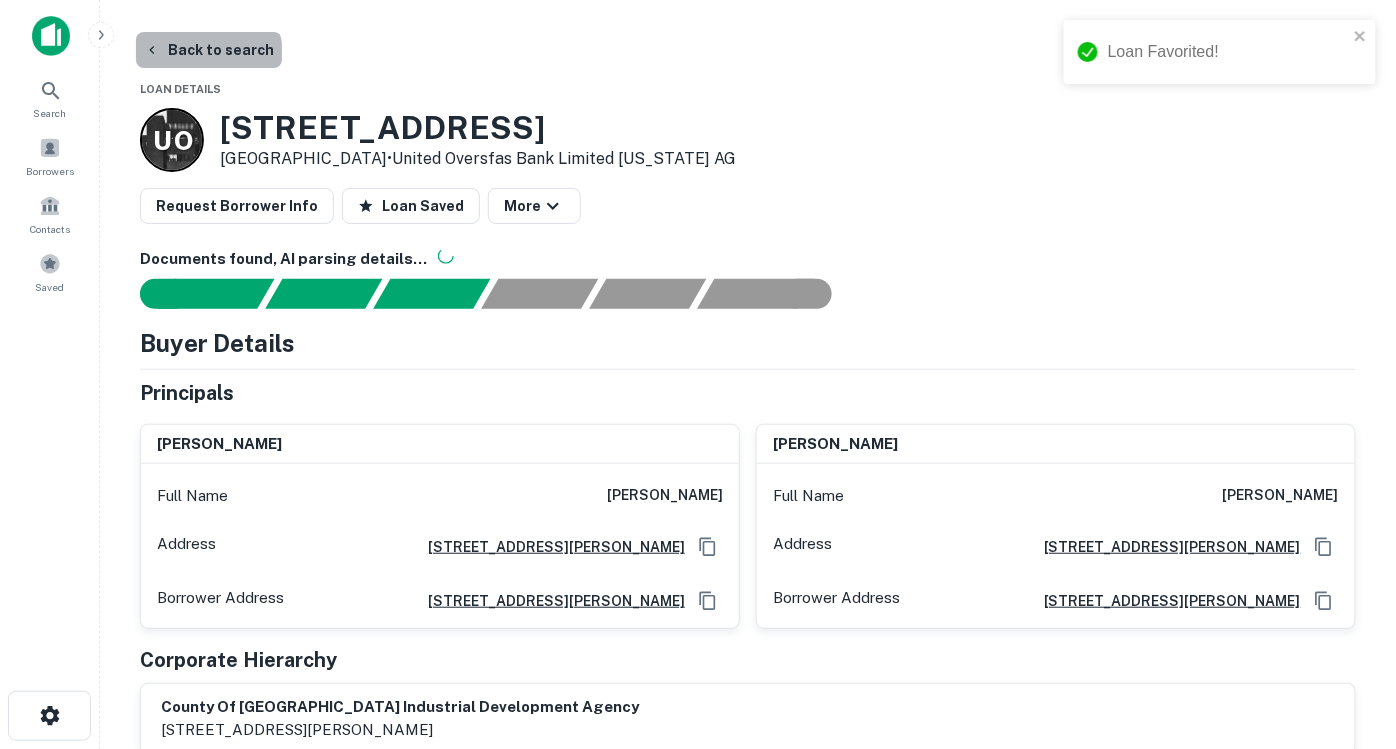 click on "Back to search" at bounding box center (209, 50) 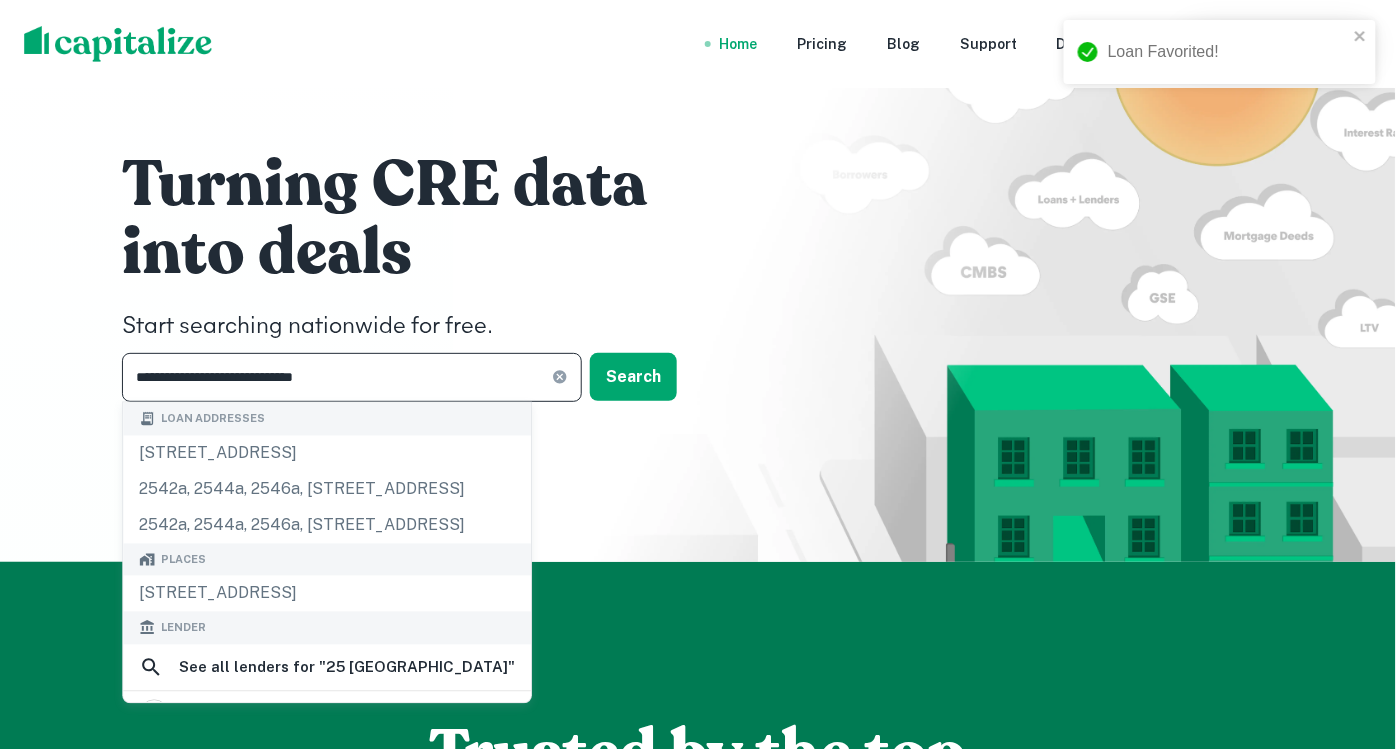 drag, startPoint x: 382, startPoint y: 378, endPoint x: 16, endPoint y: 302, distance: 373.80743 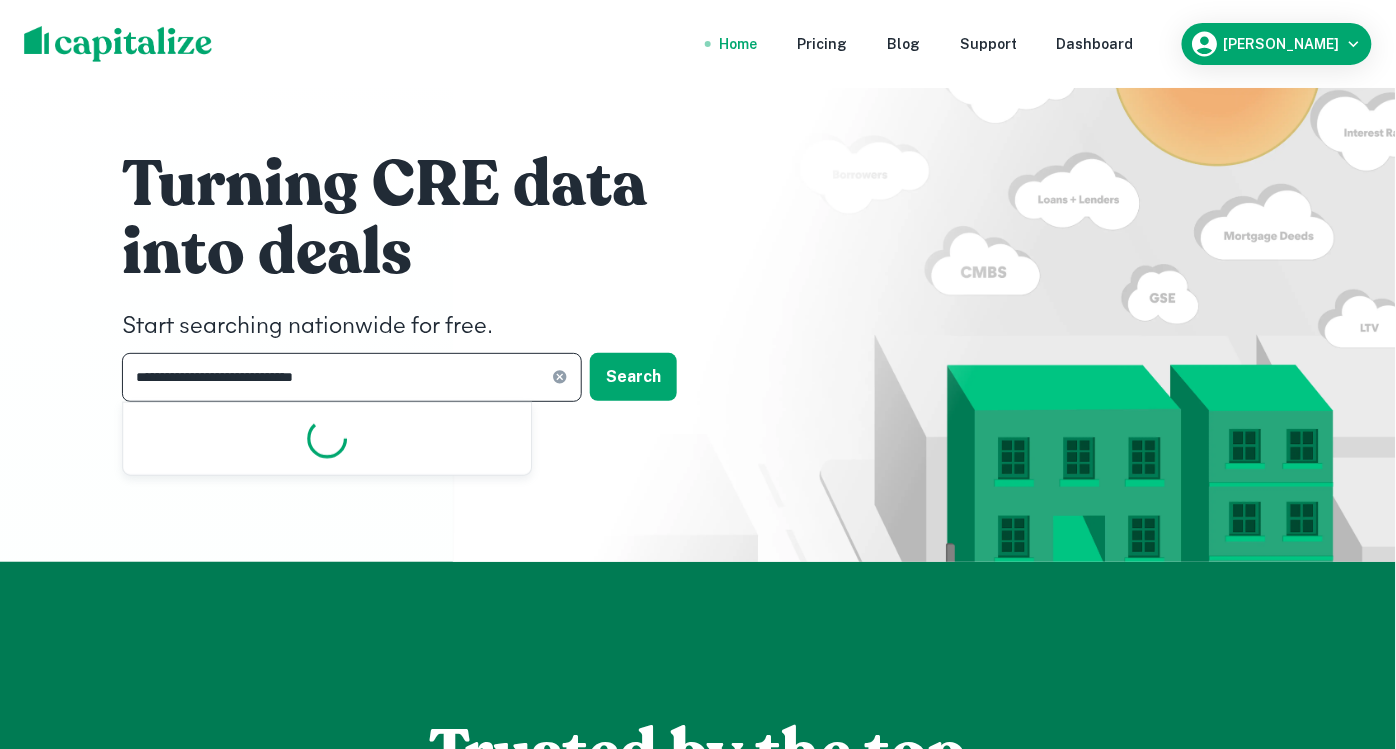 drag, startPoint x: 389, startPoint y: 372, endPoint x: 0, endPoint y: 263, distance: 403.98267 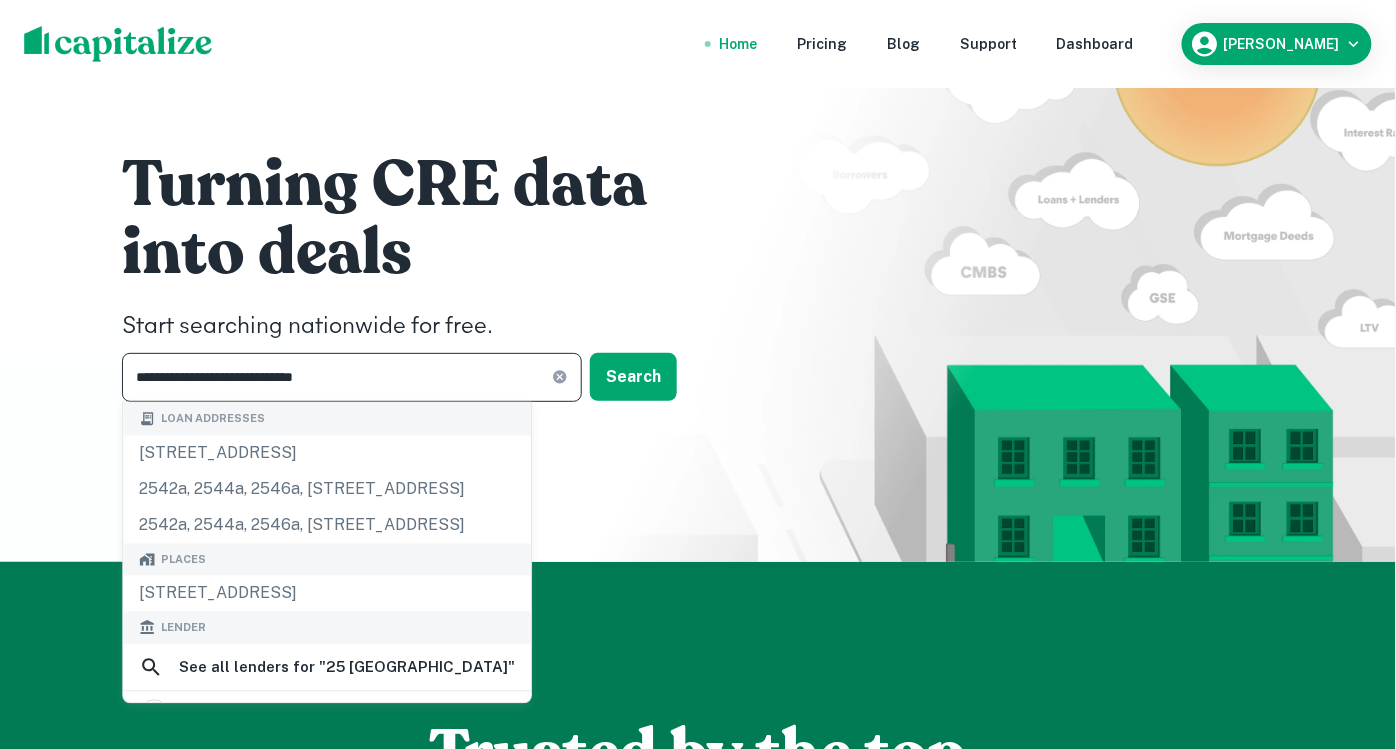 click on "**********" at bounding box center (337, 377) 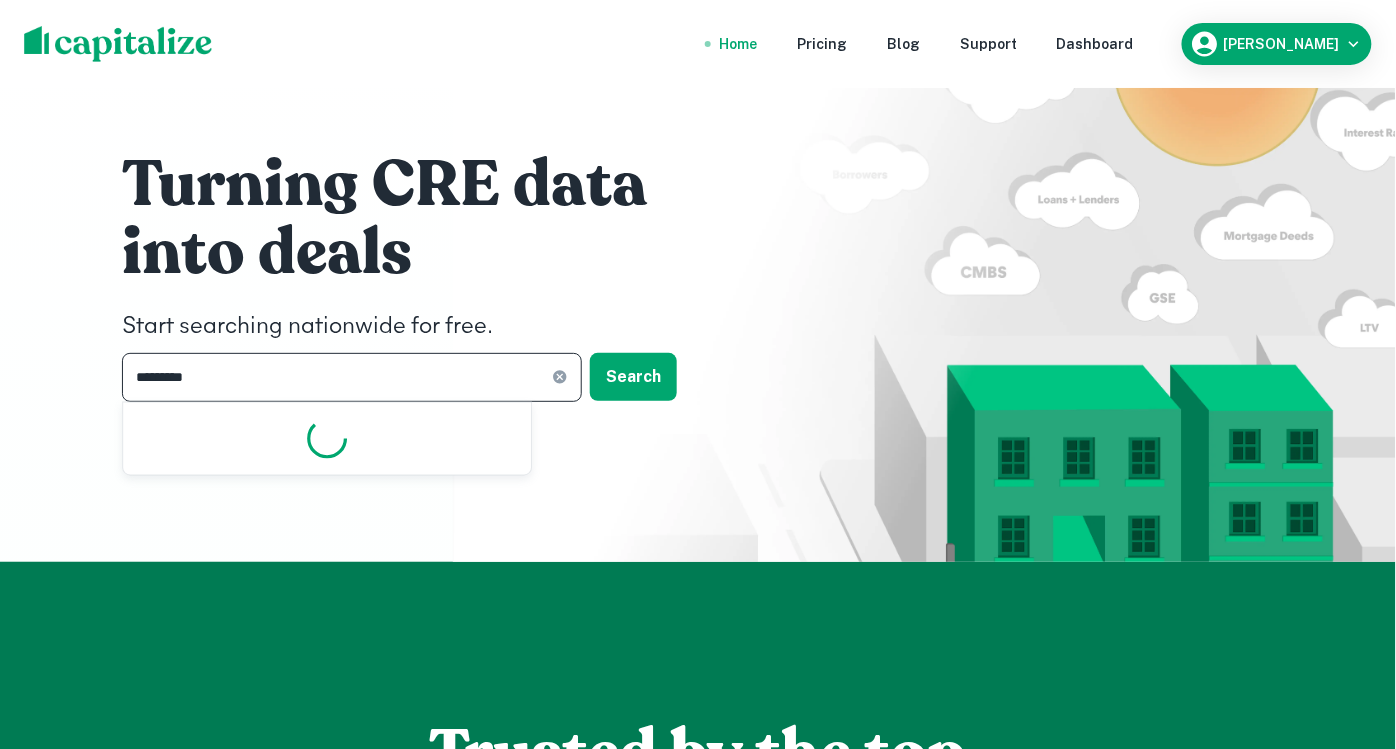 type on "**" 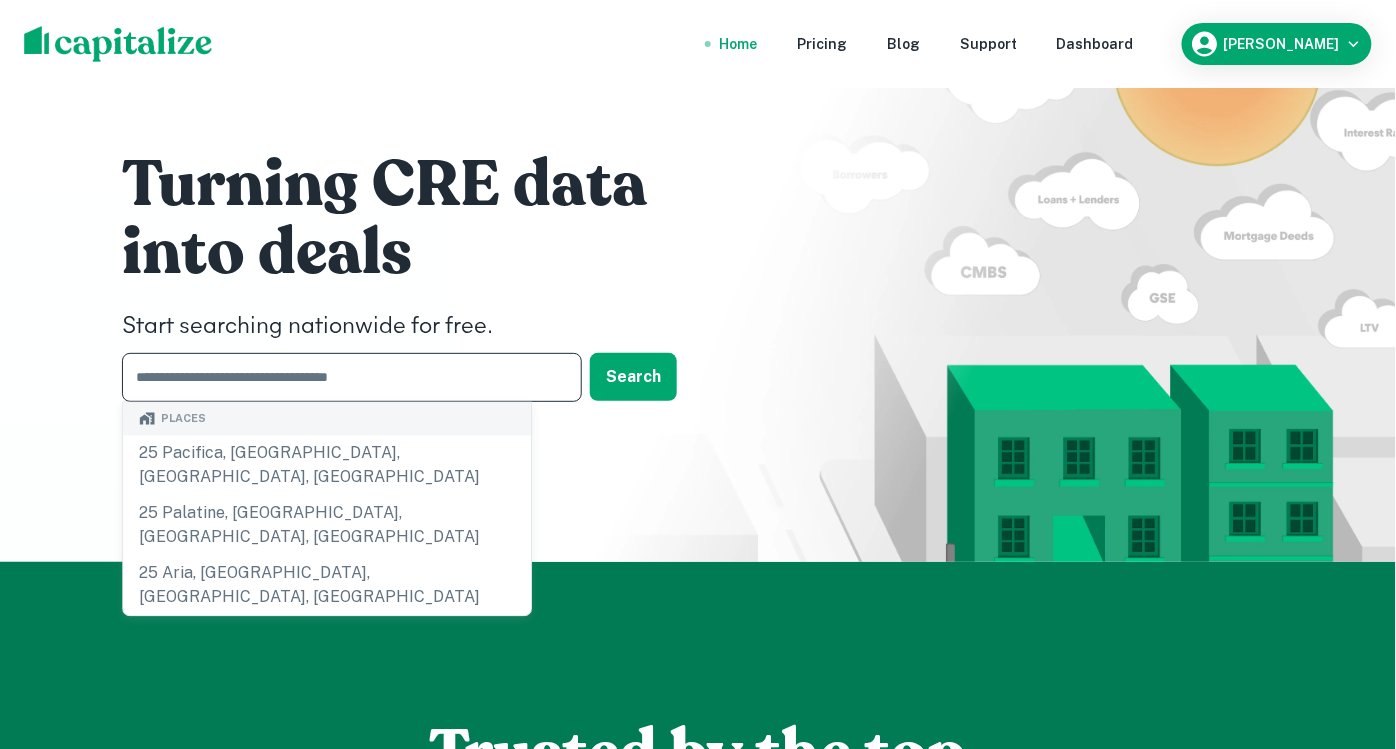 paste on "**********" 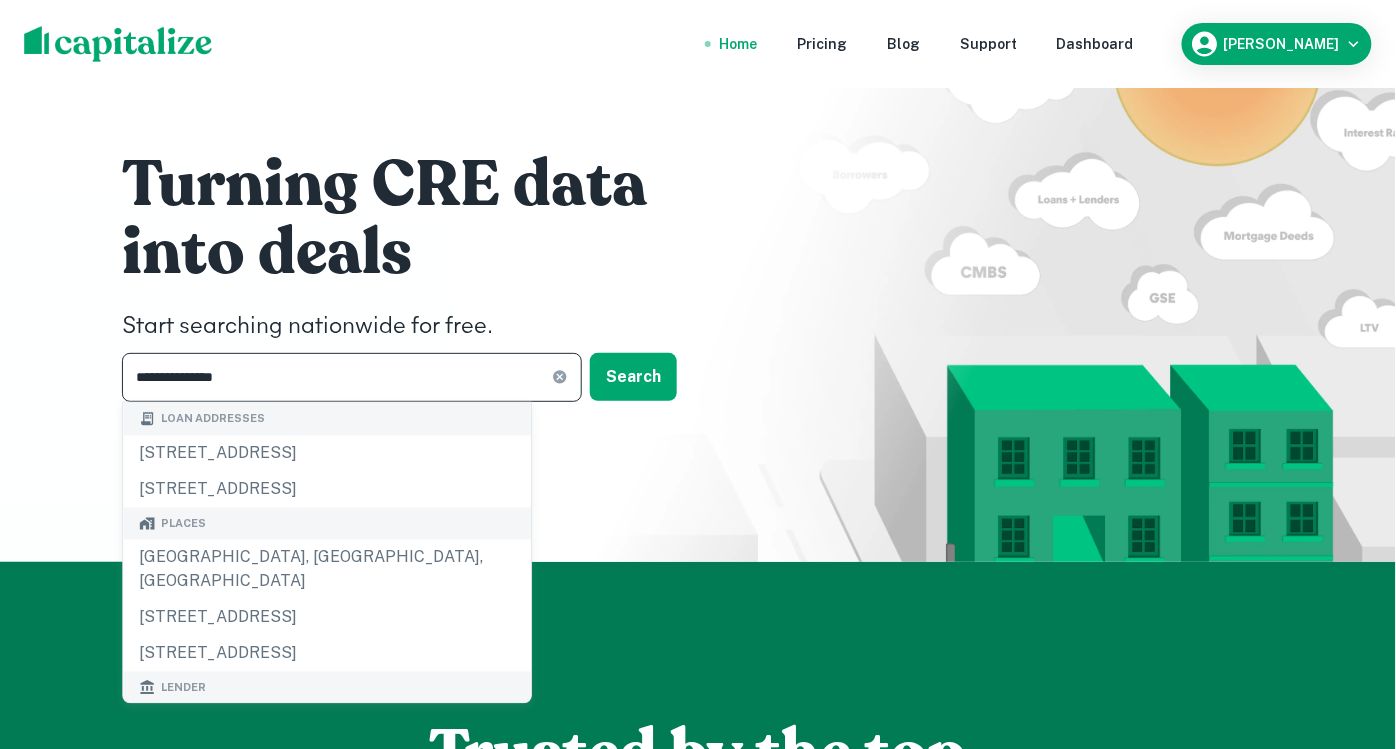 click on "**********" at bounding box center [337, 377] 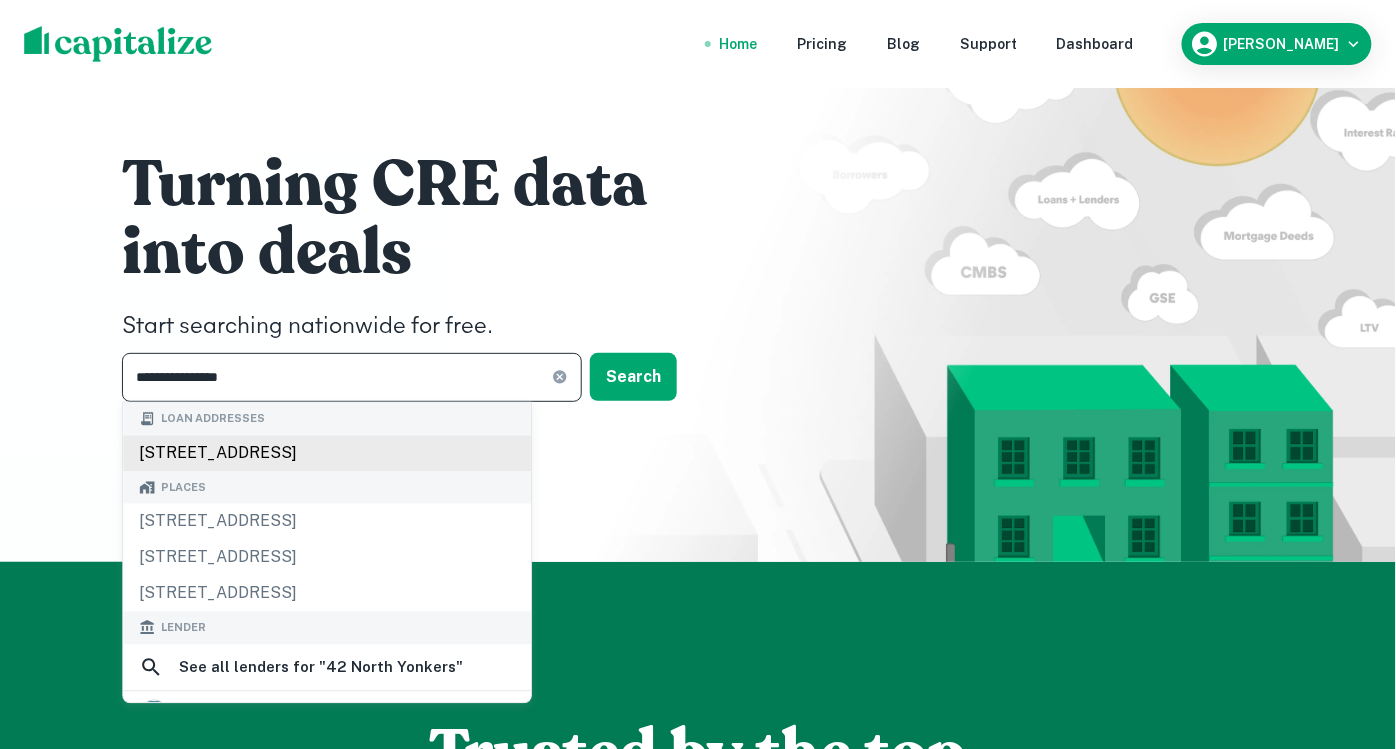 click on "42 yonkers ave, yonkers, ny, 10701" at bounding box center [327, 453] 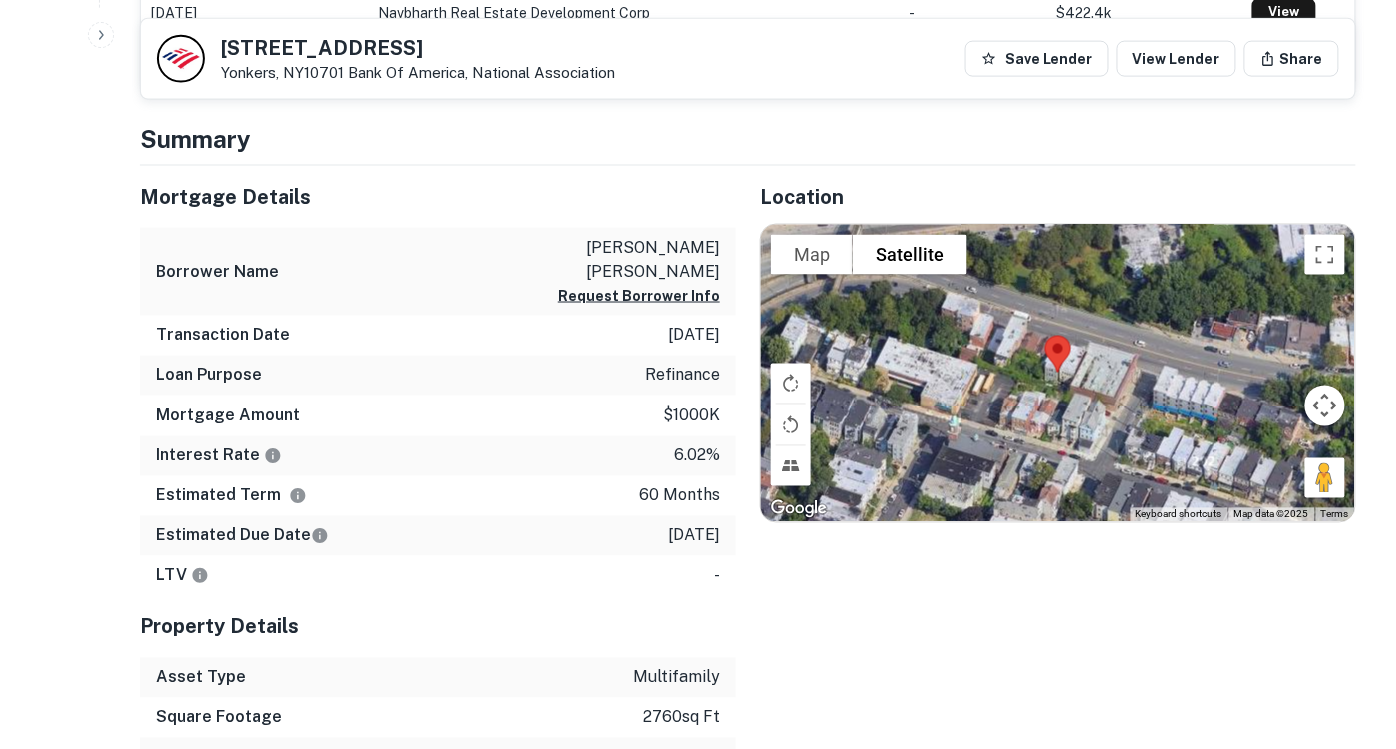scroll, scrollTop: 742, scrollLeft: 0, axis: vertical 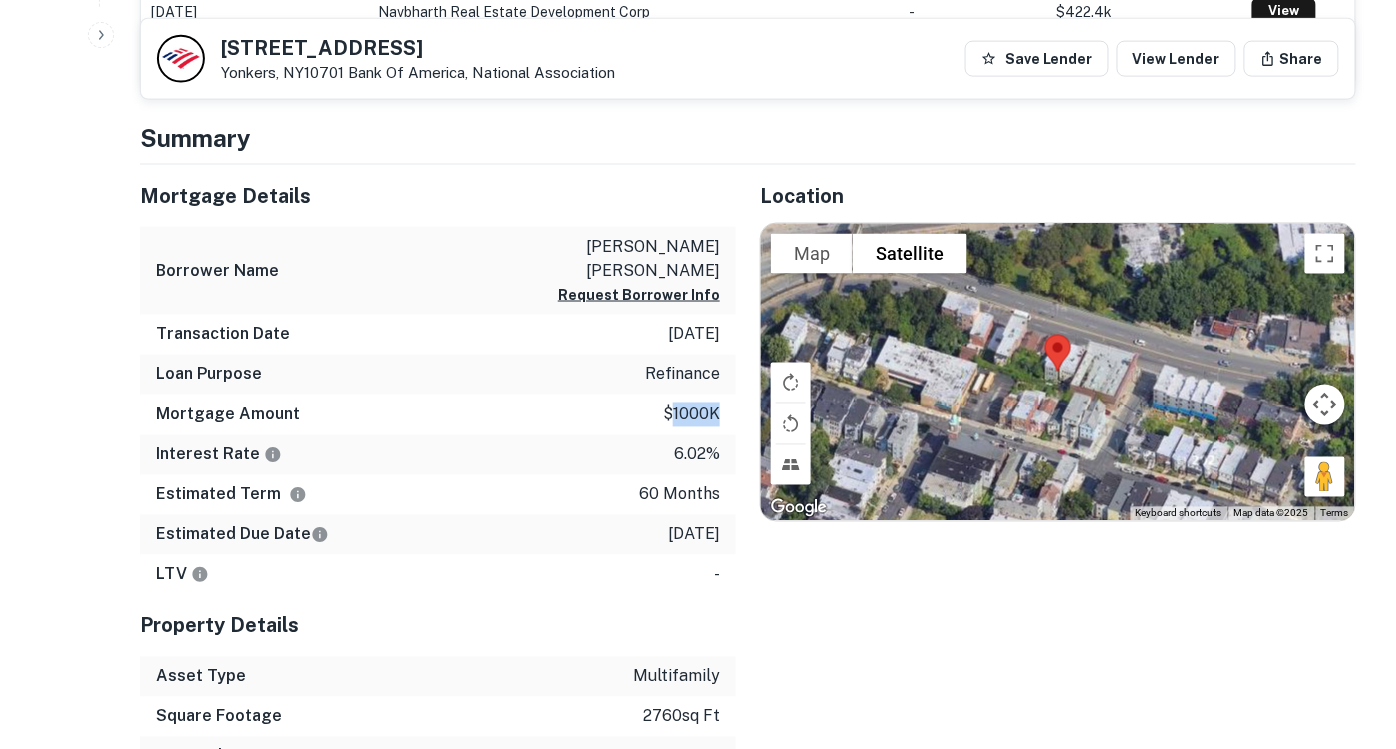 drag, startPoint x: 676, startPoint y: 387, endPoint x: 731, endPoint y: 387, distance: 55 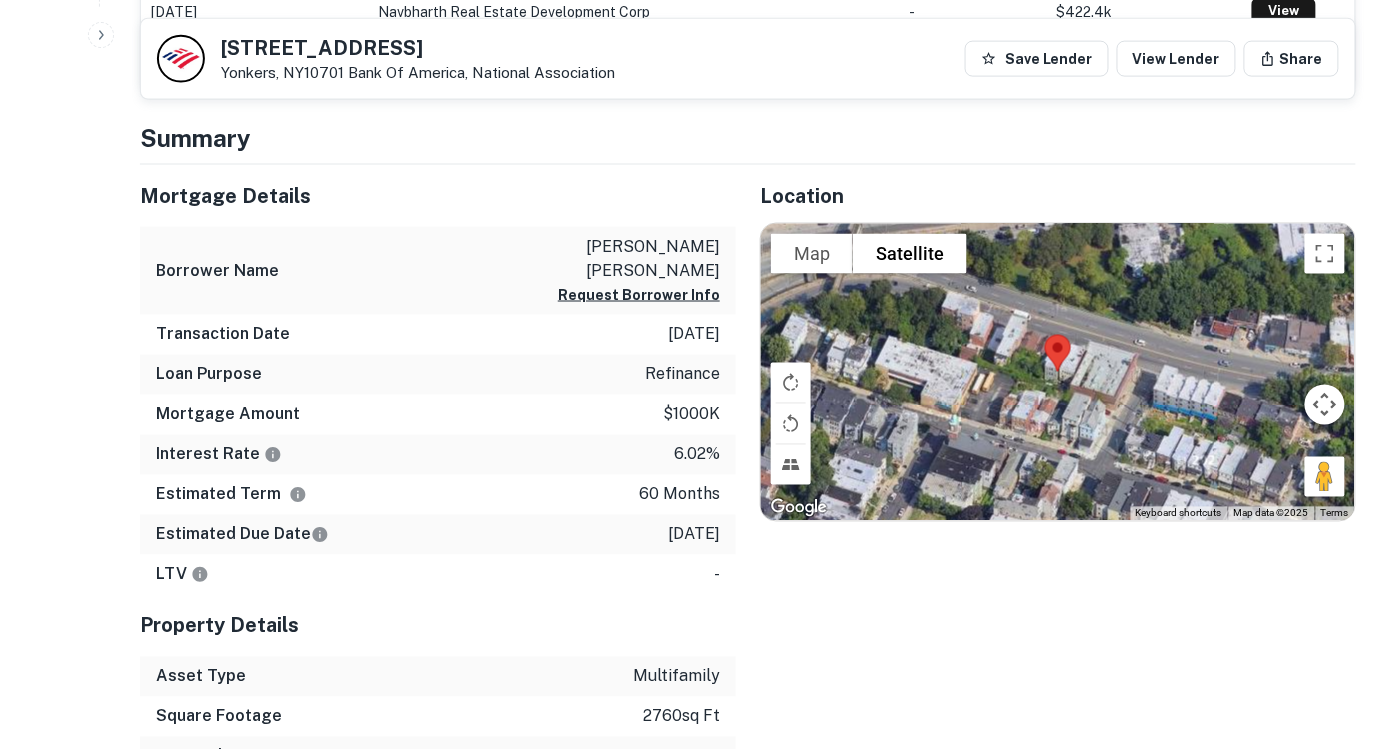 drag, startPoint x: 731, startPoint y: 387, endPoint x: 742, endPoint y: 391, distance: 11.7046995 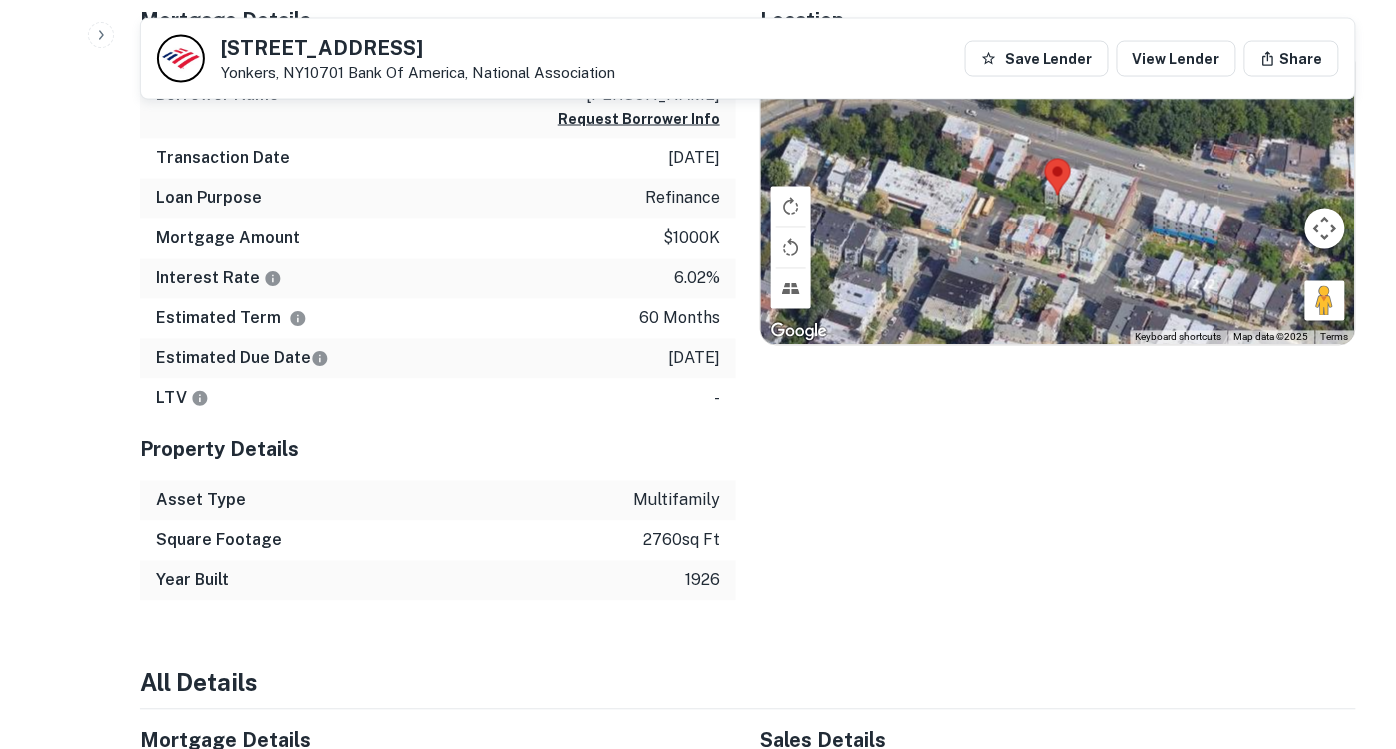 scroll, scrollTop: 917, scrollLeft: 0, axis: vertical 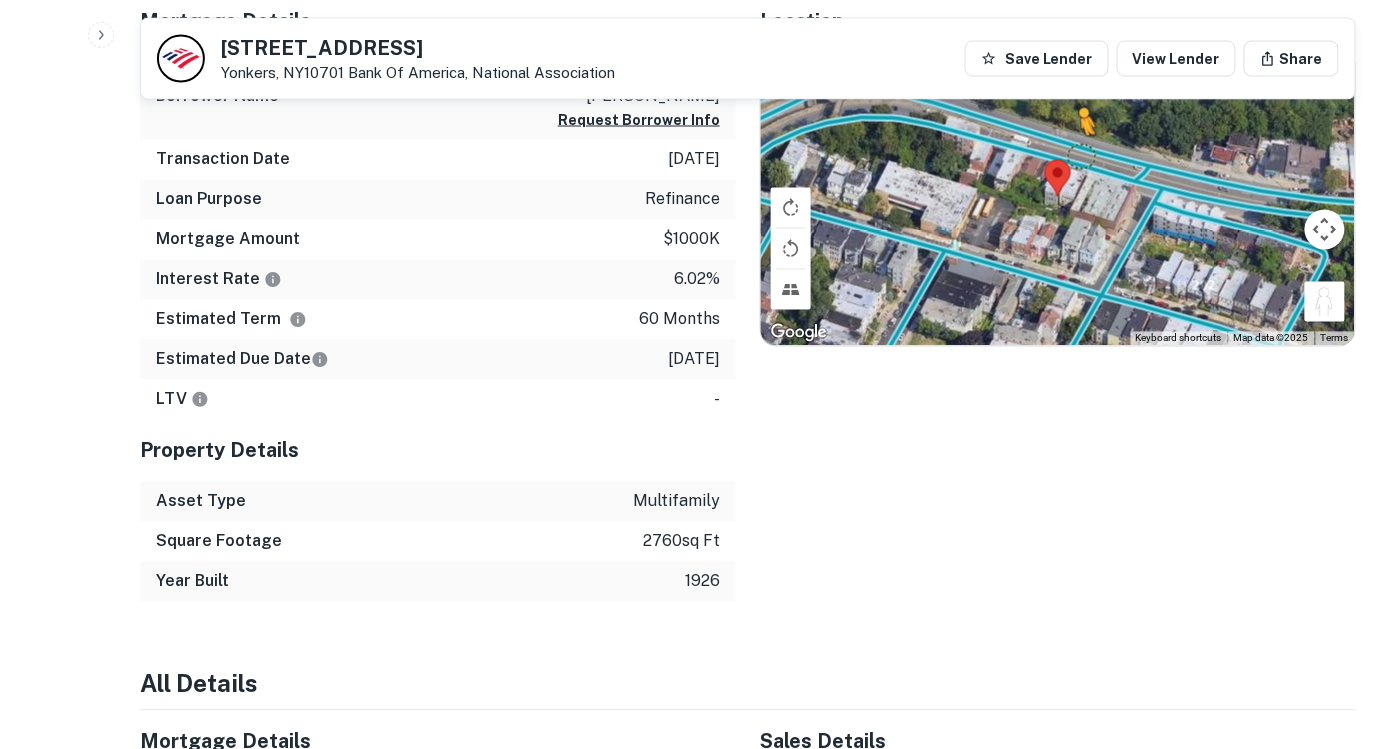 drag, startPoint x: 1331, startPoint y: 297, endPoint x: 1073, endPoint y: 155, distance: 294.4962 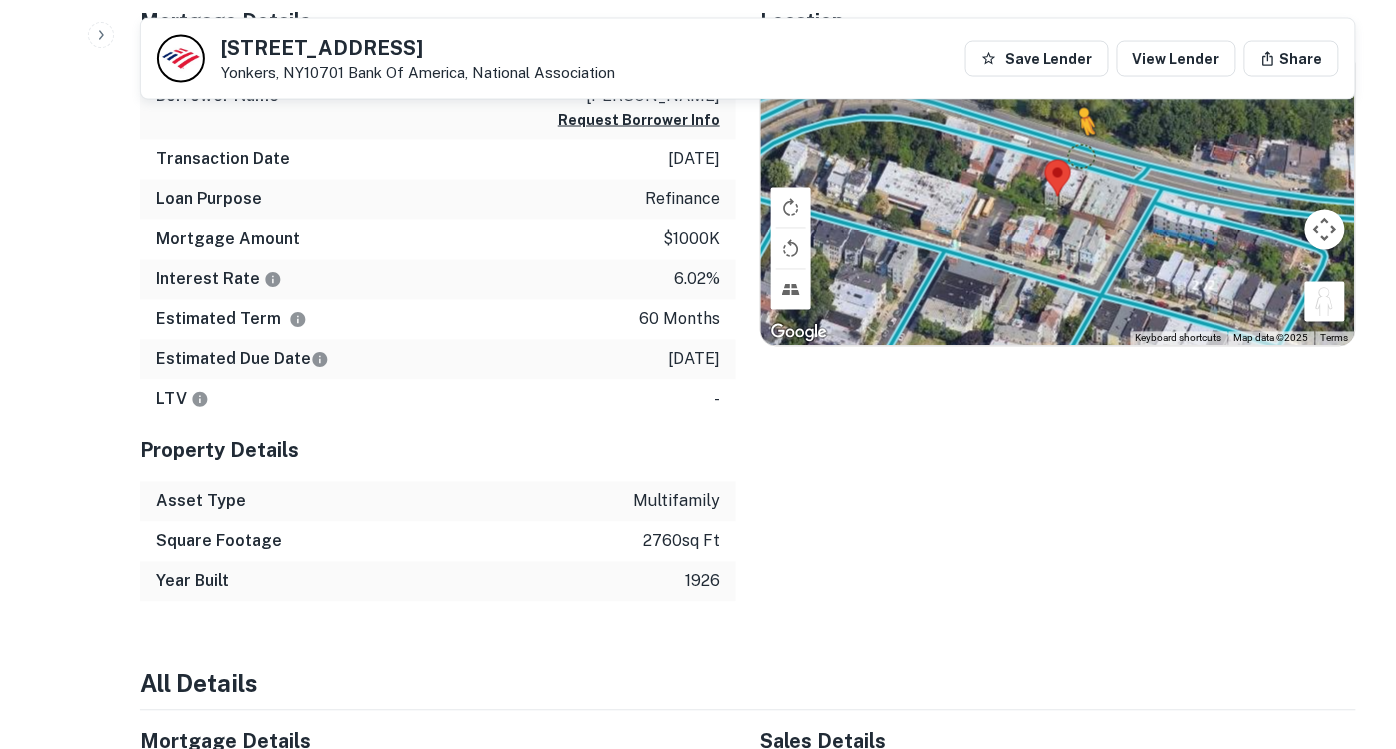 click on "To navigate, press the arrow keys. To activate drag with keyboard, press Alt + Enter. Once in keyboard drag state, use the arrow keys to move the marker. To complete the drag, press the Enter key. To cancel, press Escape. Loading... Use ctrl + scroll to zoom the map Map Terrain Satellite Labels Keyboard shortcuts Map Data Map data ©2025 Map data ©2025 20 m  Click to toggle between metric and imperial units Terms Report a map error" at bounding box center (1058, 198) 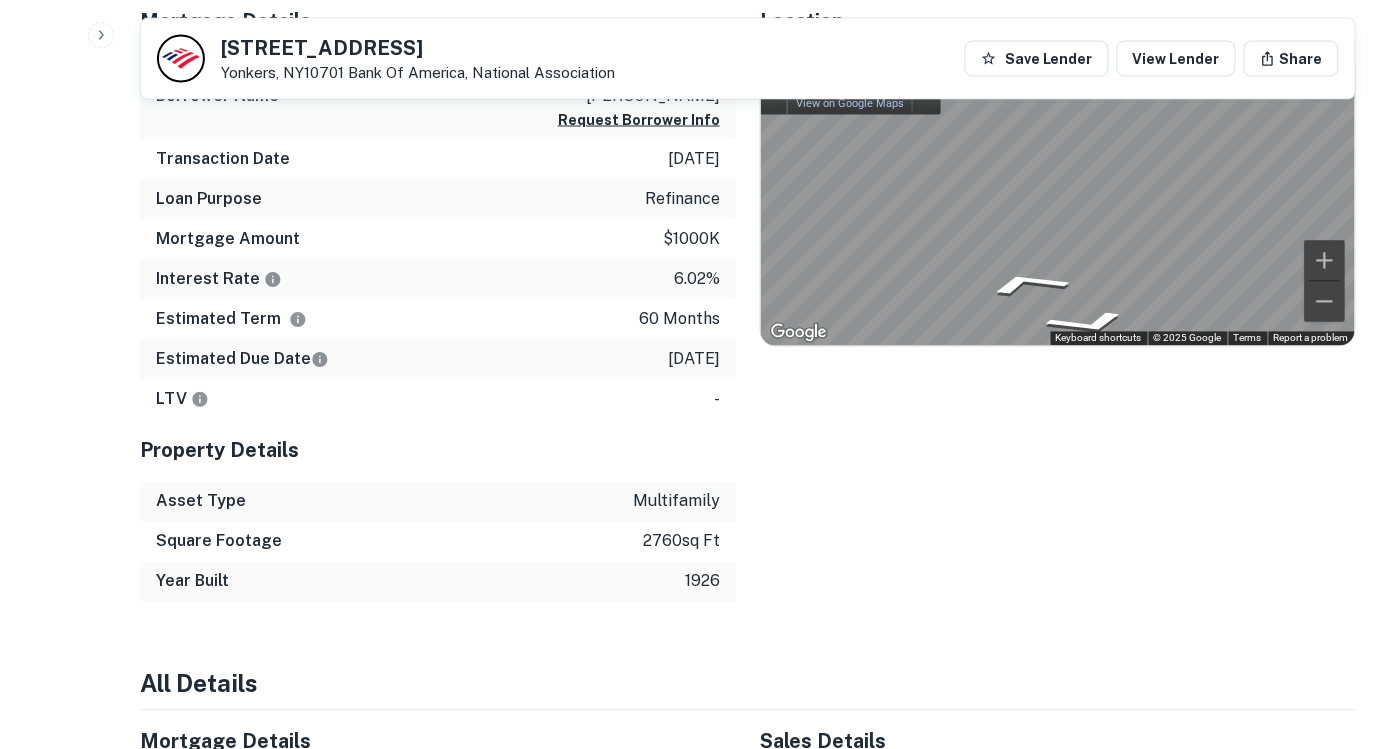 click on "Search         Borrowers         Contacts         Saved     Back to search 42 Yonkers Ave Yonkers, NY10701    Bank Of America, National Association Save Lender View Lender Share Buyer Details Request to get contact info Request for contact information for  42 yonkers ave Request Borrower Info Placeholder Field Display Field Another placeholder field and text Display Field Another placeholder field and text Display Field Another placeholder field and text Display Field Another placeholder field and text Display Field Another placeholder field and text Display Field Another placeholder field and text Placeholder Field Display Field Another placeholder field and text Display Field Another placeholder field and text Display Field Another placeholder field and text Display Field Another placeholder field and text Display Field Another placeholder field and text Display Field Another placeholder field and text Placeholder Field Display Field Another placeholder field and text Display Field Display Field" at bounding box center (698, -543) 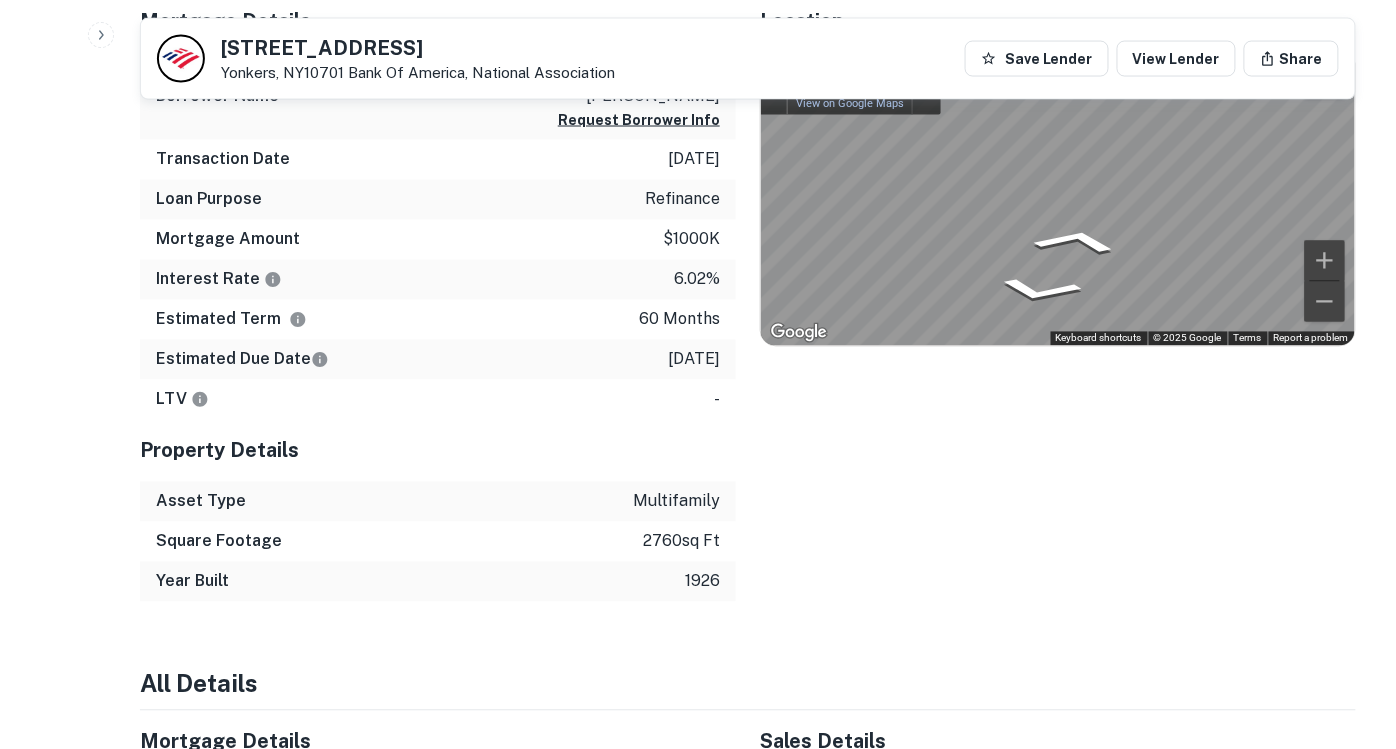 click on "Search         Borrowers         Contacts         Saved     Back to search 42 Yonkers Ave Yonkers, NY10701    Bank Of America, National Association Save Lender View Lender Share Buyer Details Request to get contact info Request for contact information for  42 yonkers ave Request Borrower Info Placeholder Field Display Field Another placeholder field and text Display Field Another placeholder field and text Display Field Another placeholder field and text Display Field Another placeholder field and text Display Field Another placeholder field and text Display Field Another placeholder field and text Placeholder Field Display Field Another placeholder field and text Display Field Another placeholder field and text Display Field Another placeholder field and text Display Field Another placeholder field and text Display Field Another placeholder field and text Display Field Another placeholder field and text Placeholder Field Display Field Another placeholder field and text Display Field Display Field" at bounding box center (698, -543) 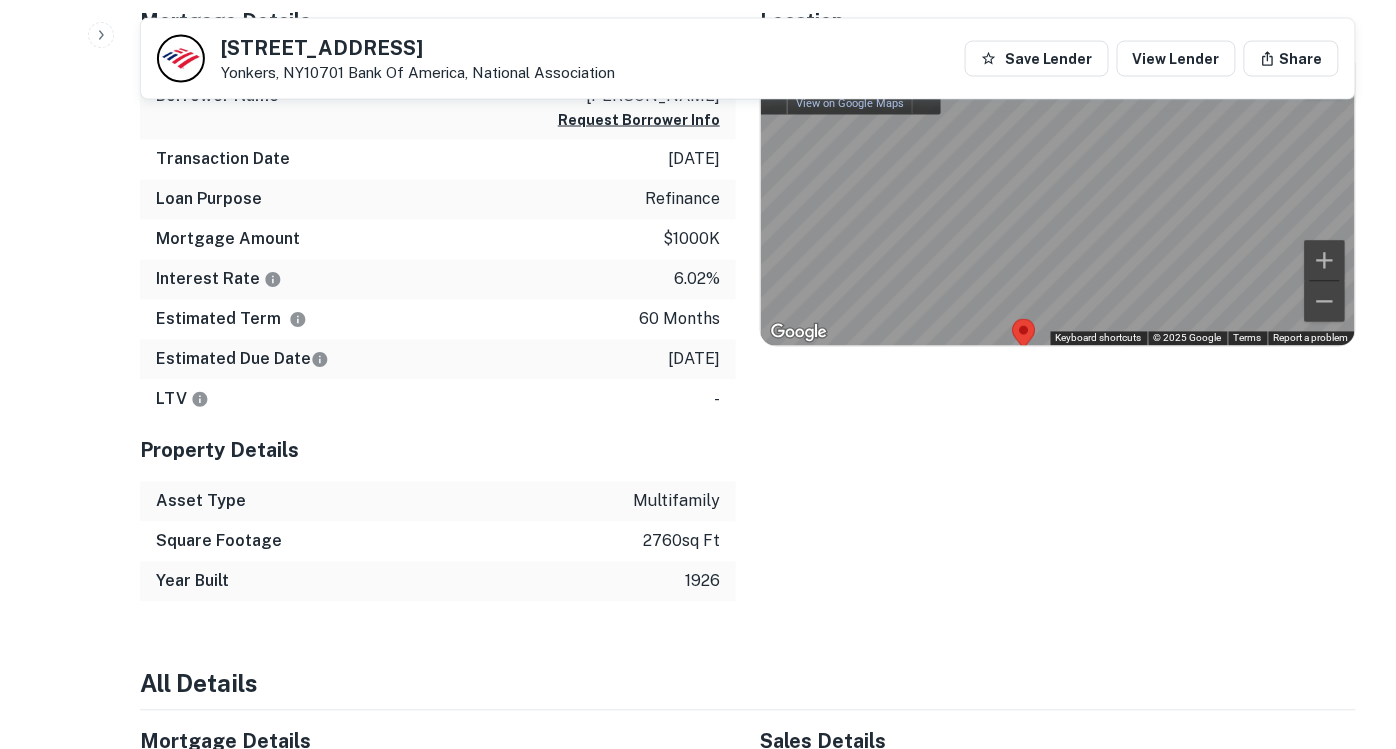 click on "Back to search 42 Yonkers Ave Yonkers, NY10701    Bank Of America, National Association Save Lender View Lender Share Buyer Details Request to get contact info Request for contact information for  42 yonkers ave Request Borrower Info Placeholder Field Display Field Another placeholder field and text Display Field Another placeholder field and text Display Field Another placeholder field and text Display Field Another placeholder field and text Display Field Another placeholder field and text Display Field Another placeholder field and text Placeholder Field Display Field Another placeholder field and text Display Field Another placeholder field and text Display Field Another placeholder field and text Display Field Another placeholder field and text Display Field Another placeholder field and text Display Field Another placeholder field and text Placeholder Field Display Field Another placeholder field and text Display Field Another placeholder field and text Display Field Another placeholder field and text -" at bounding box center (748, 996) 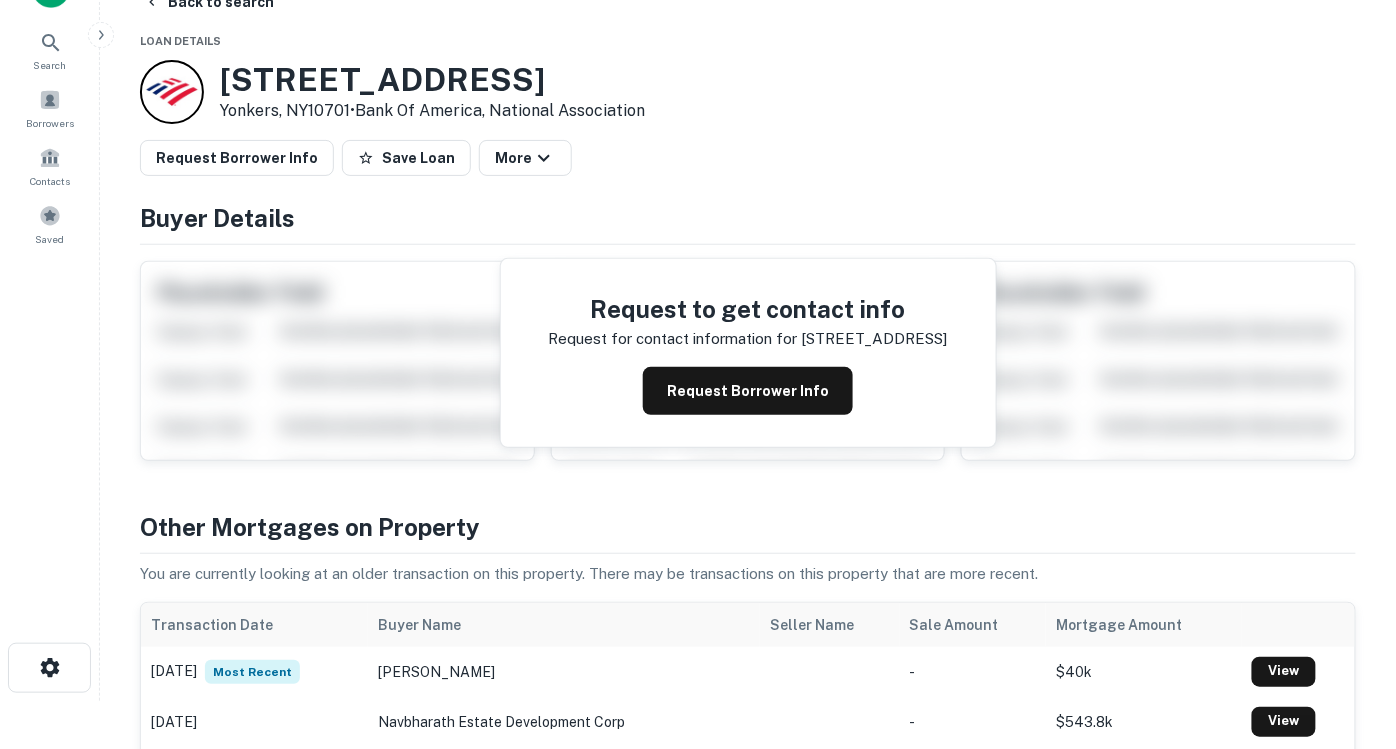 scroll, scrollTop: 0, scrollLeft: 0, axis: both 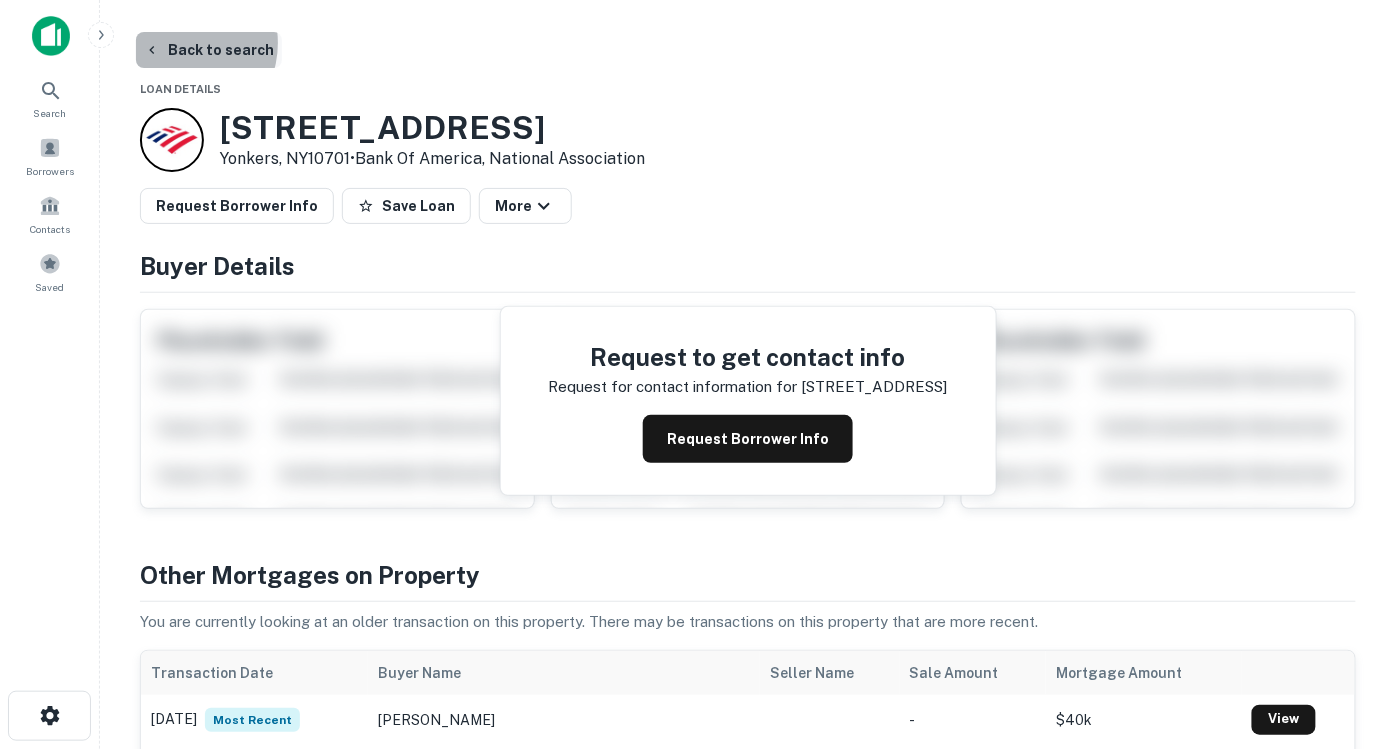 click on "Back to search" at bounding box center [209, 50] 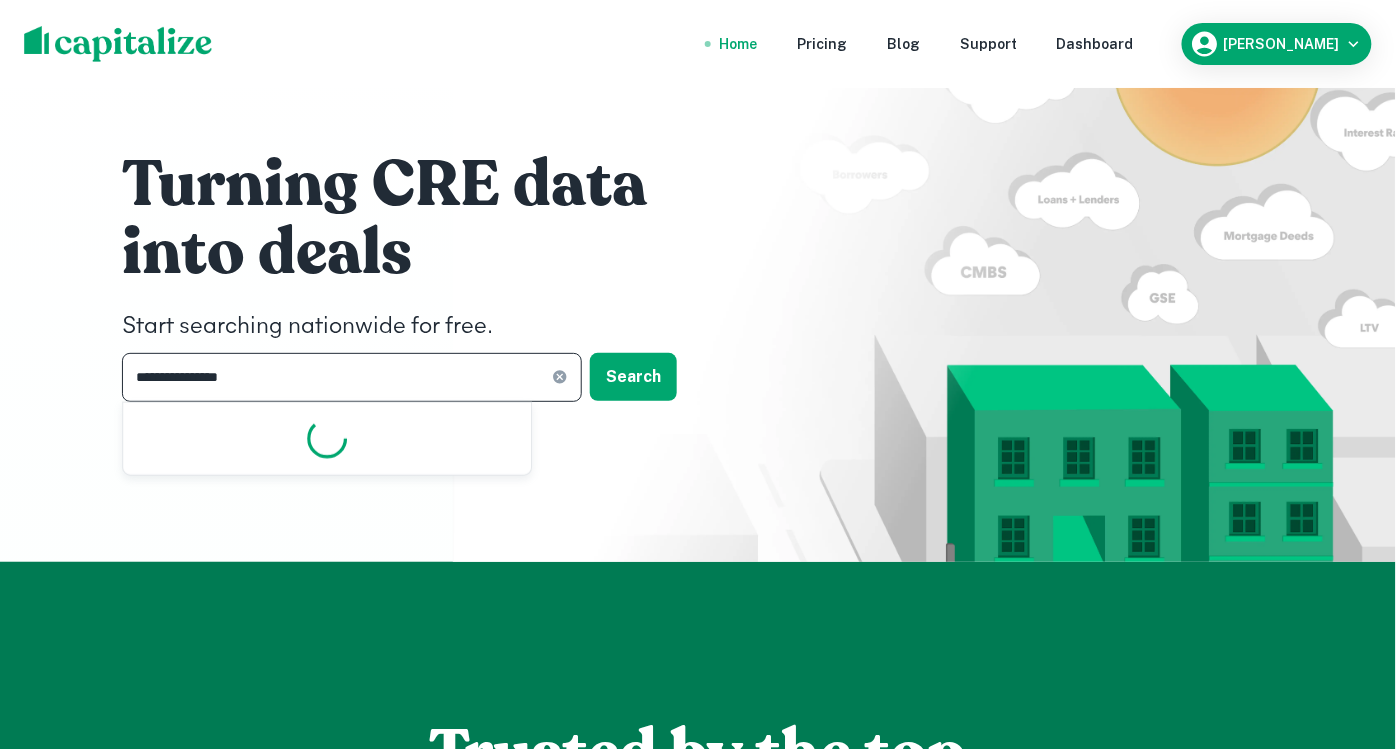 click on "**********" at bounding box center (337, 377) 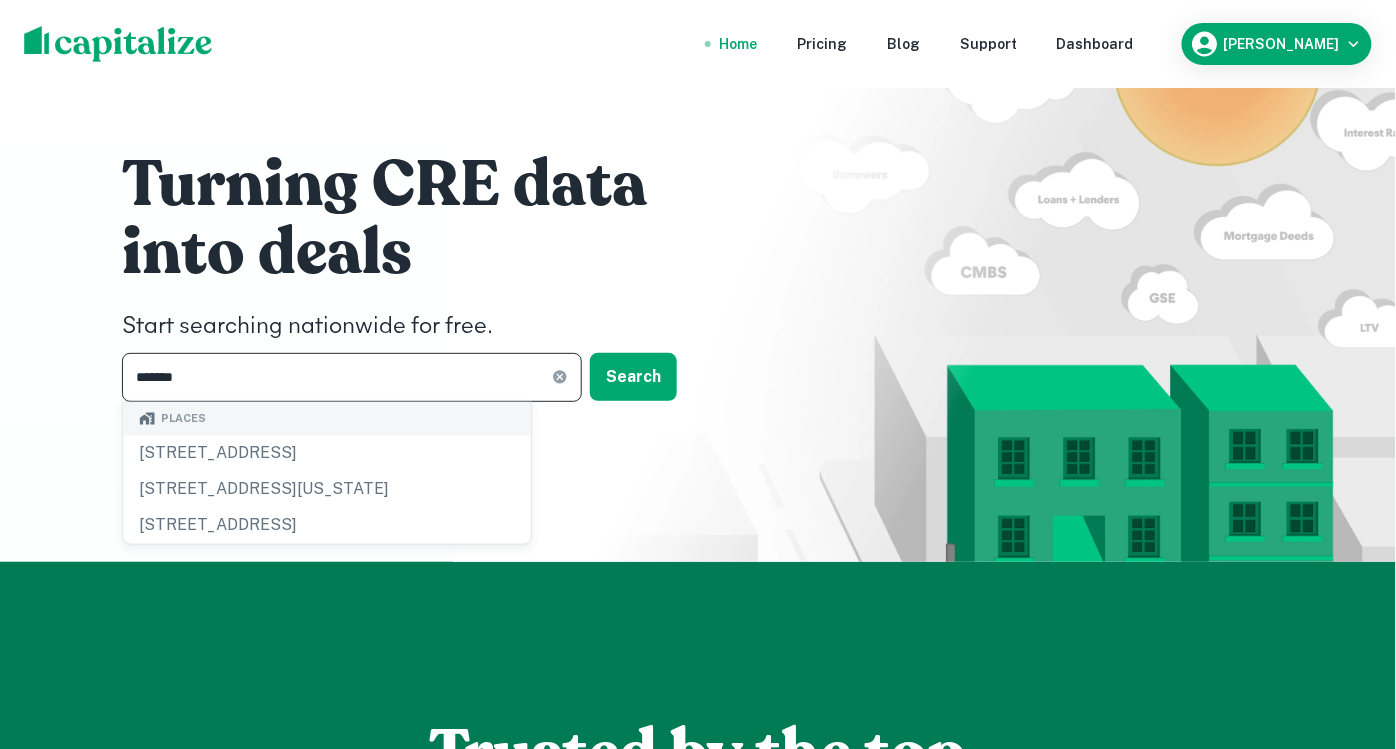 type on "********" 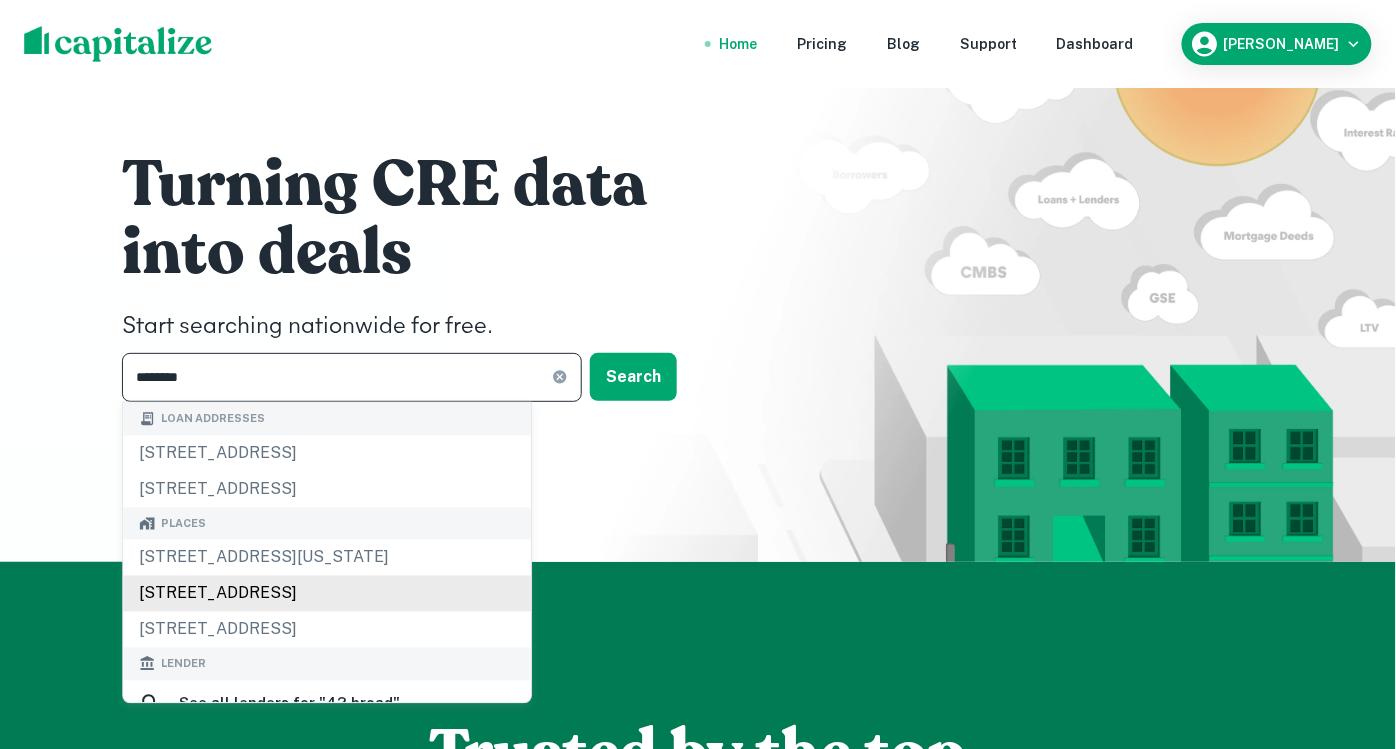 click on "42 Broad Street West, Mount Vernon, NY, USA" at bounding box center (327, 594) 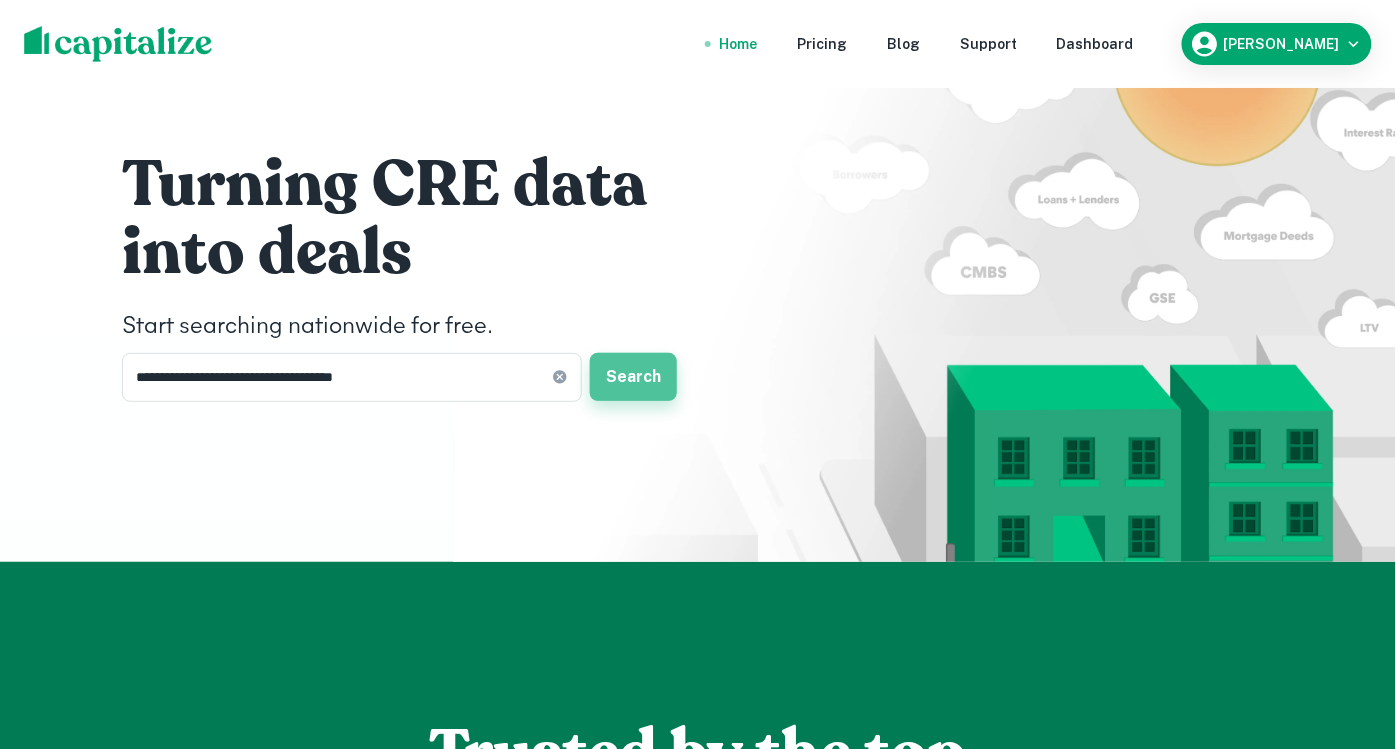 click on "Search" at bounding box center (633, 377) 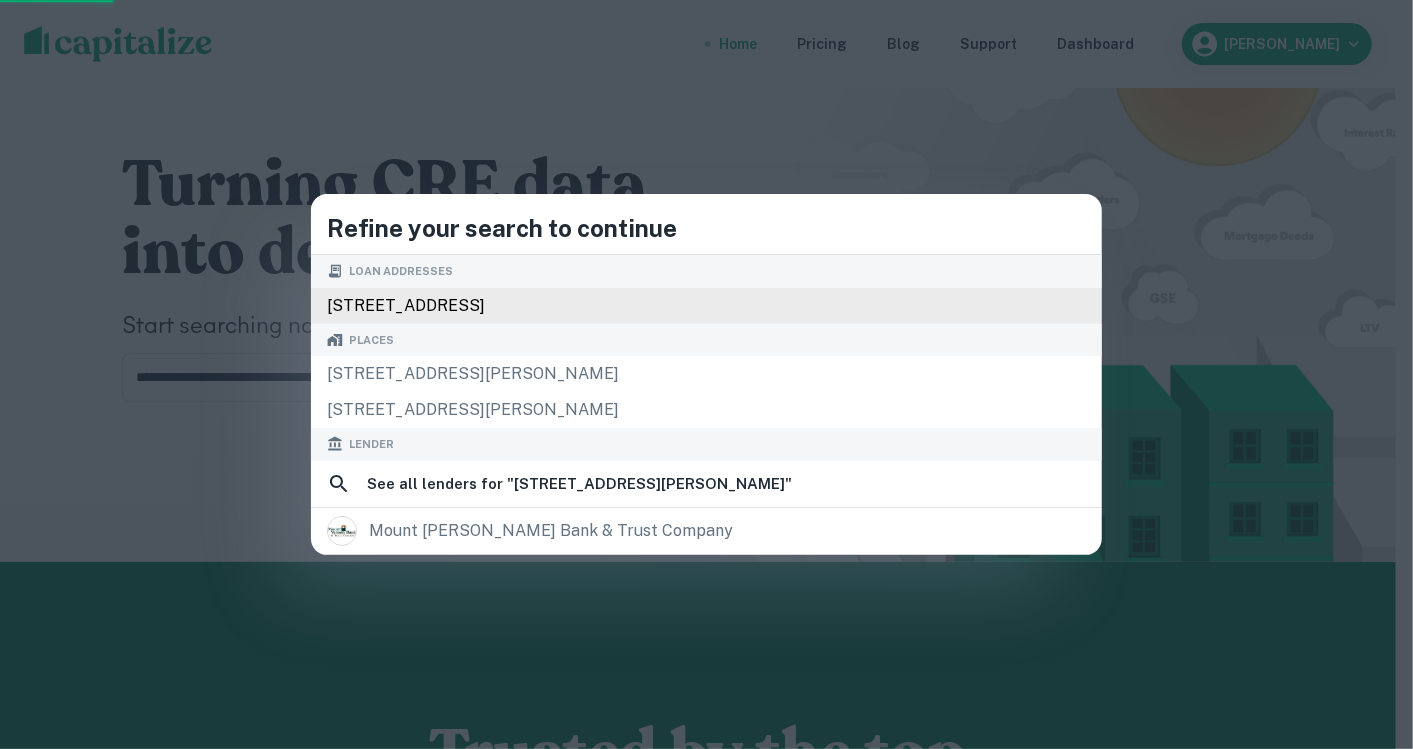 click on "42 broad st w, mount vernon, ny, 10552" at bounding box center (706, 306) 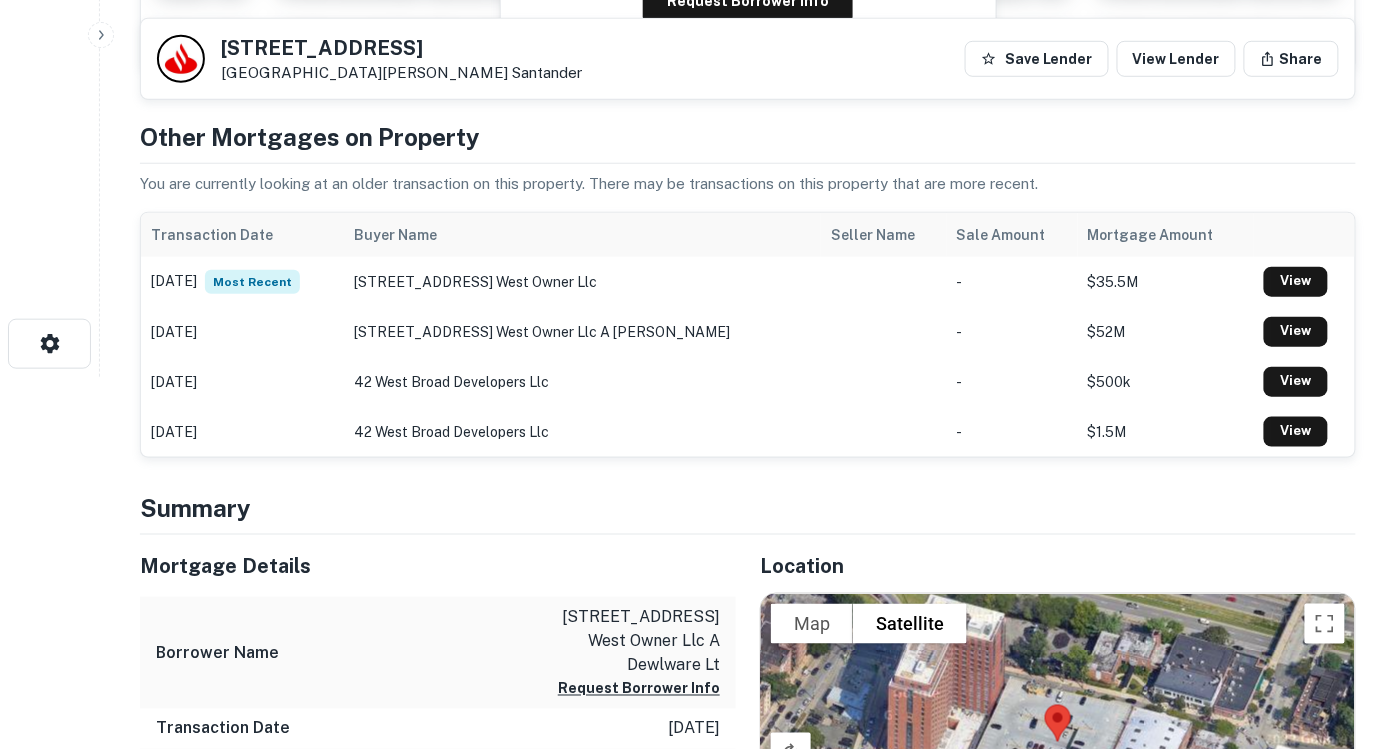 scroll, scrollTop: 374, scrollLeft: 0, axis: vertical 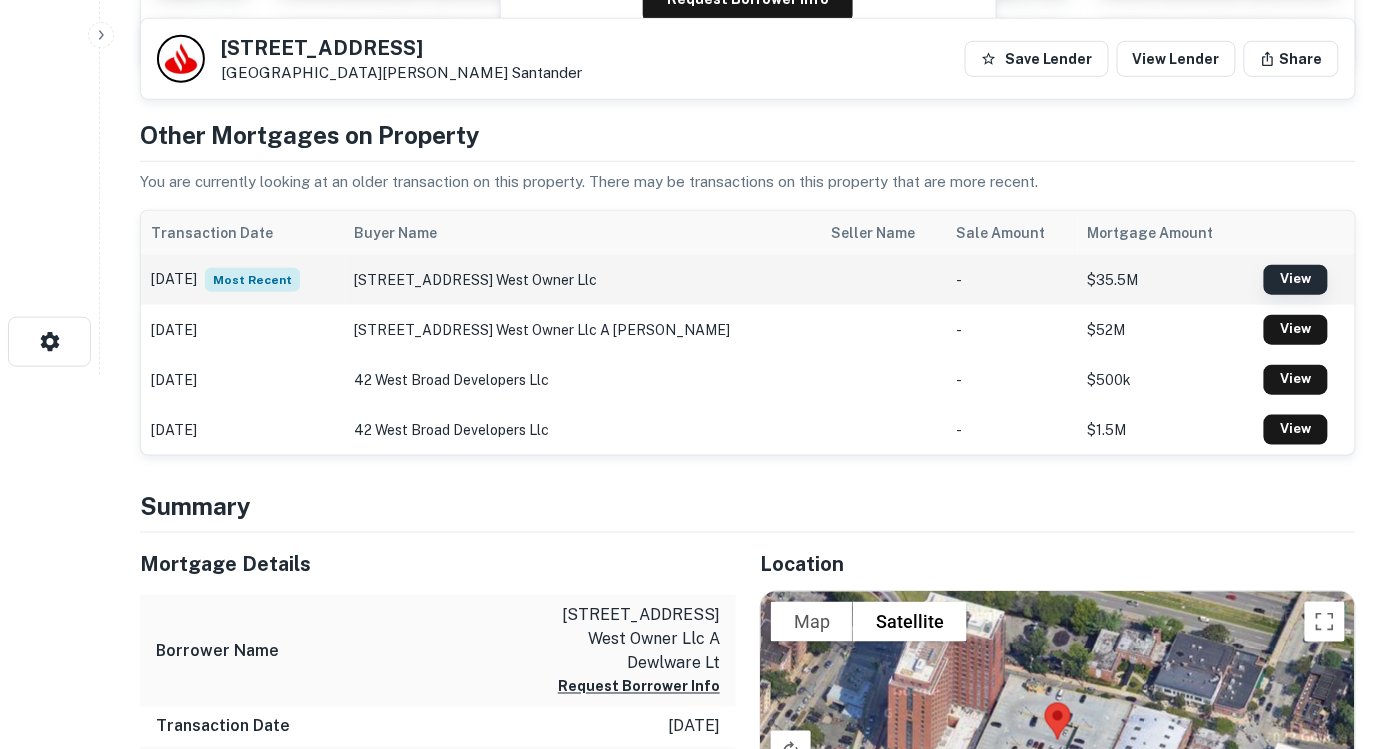 click on "View" at bounding box center [1296, 280] 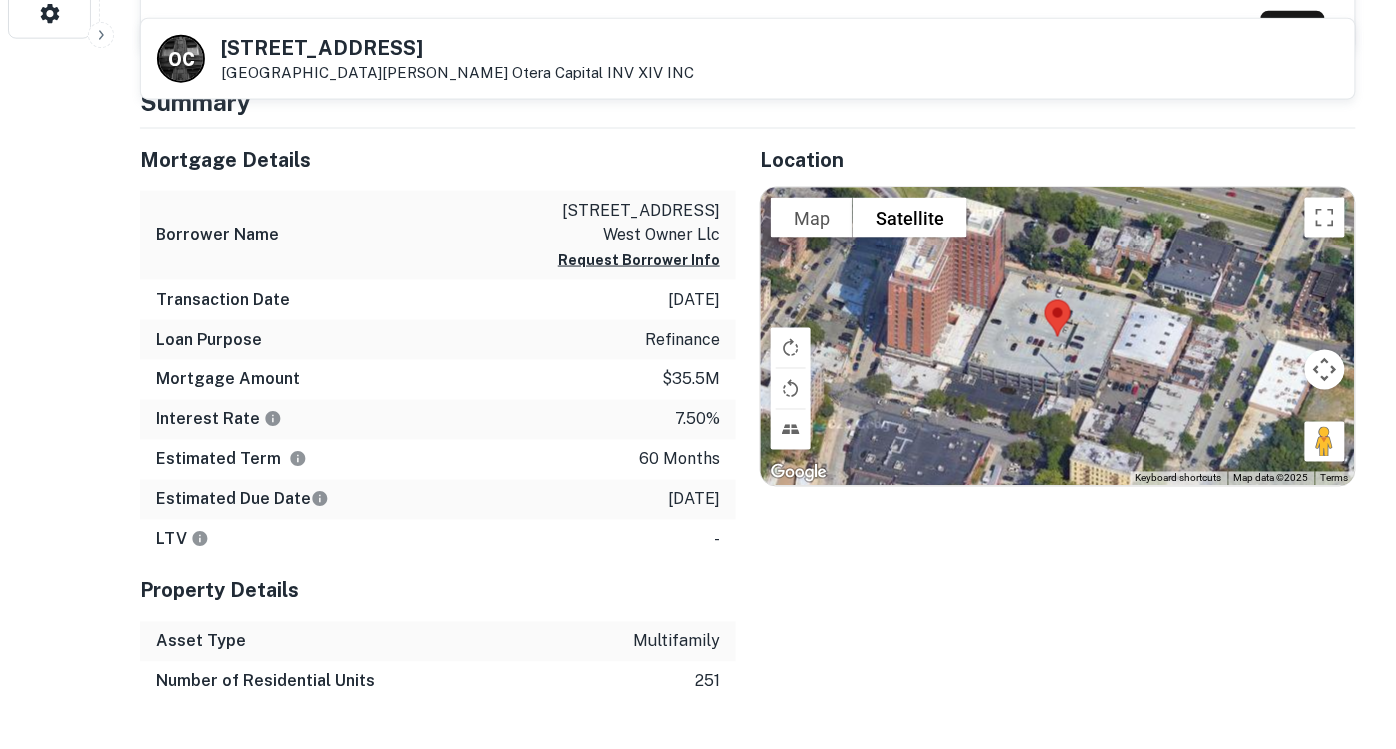 scroll, scrollTop: 704, scrollLeft: 0, axis: vertical 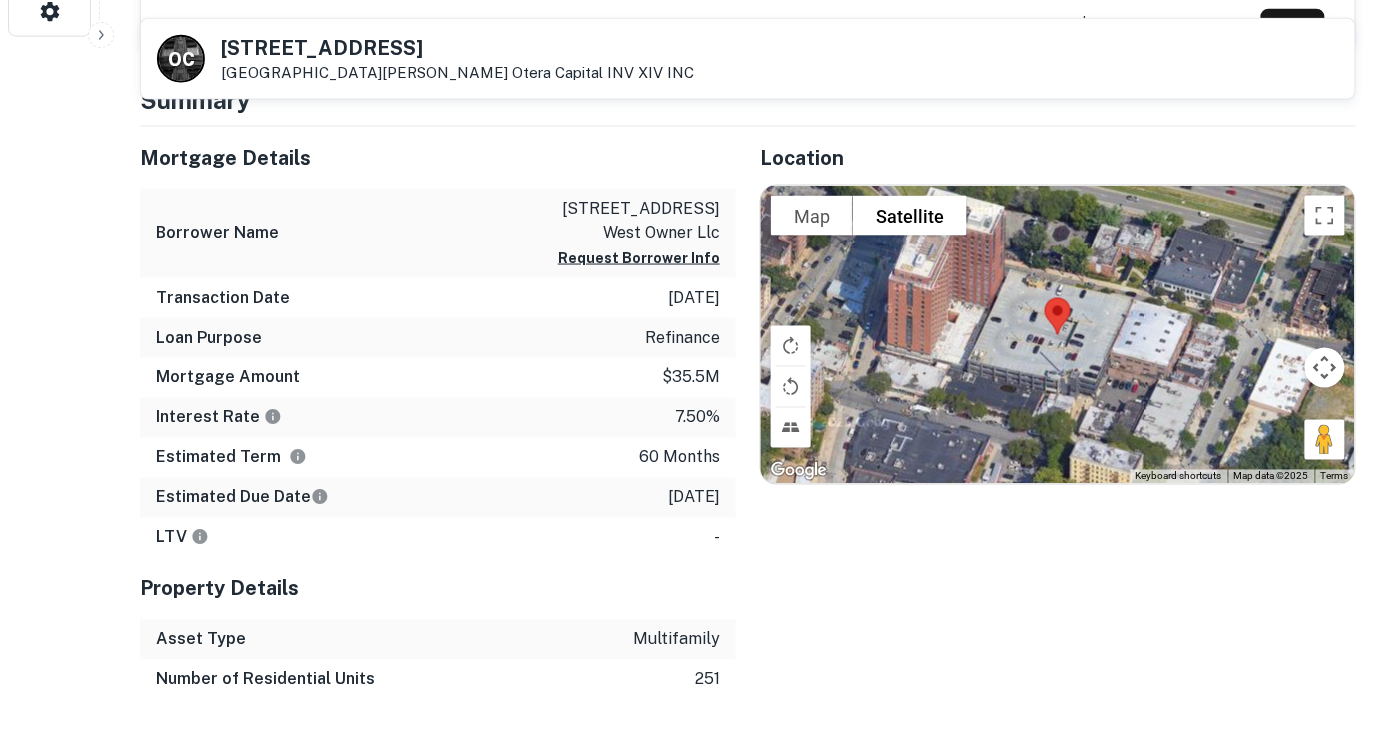 click on "Estimated Due Date 12/12/2028" at bounding box center [438, 498] 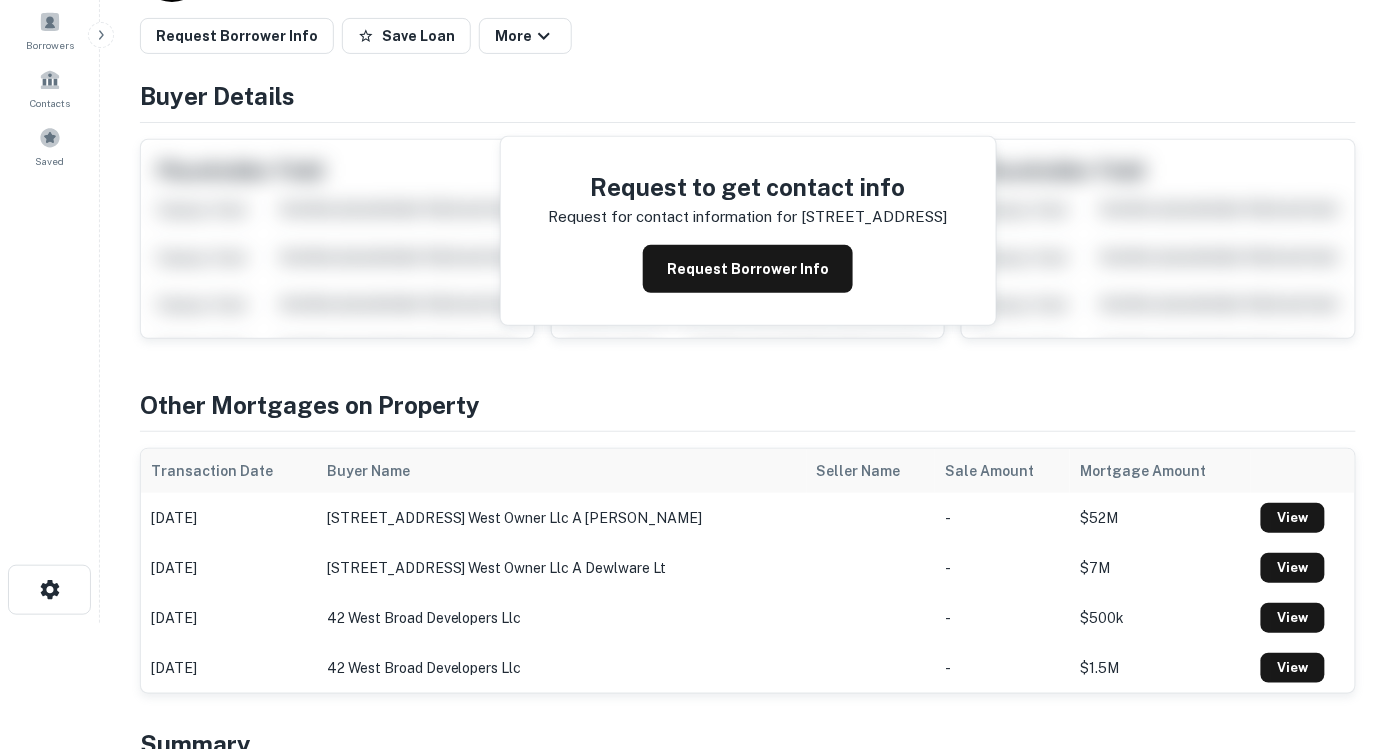scroll, scrollTop: 0, scrollLeft: 0, axis: both 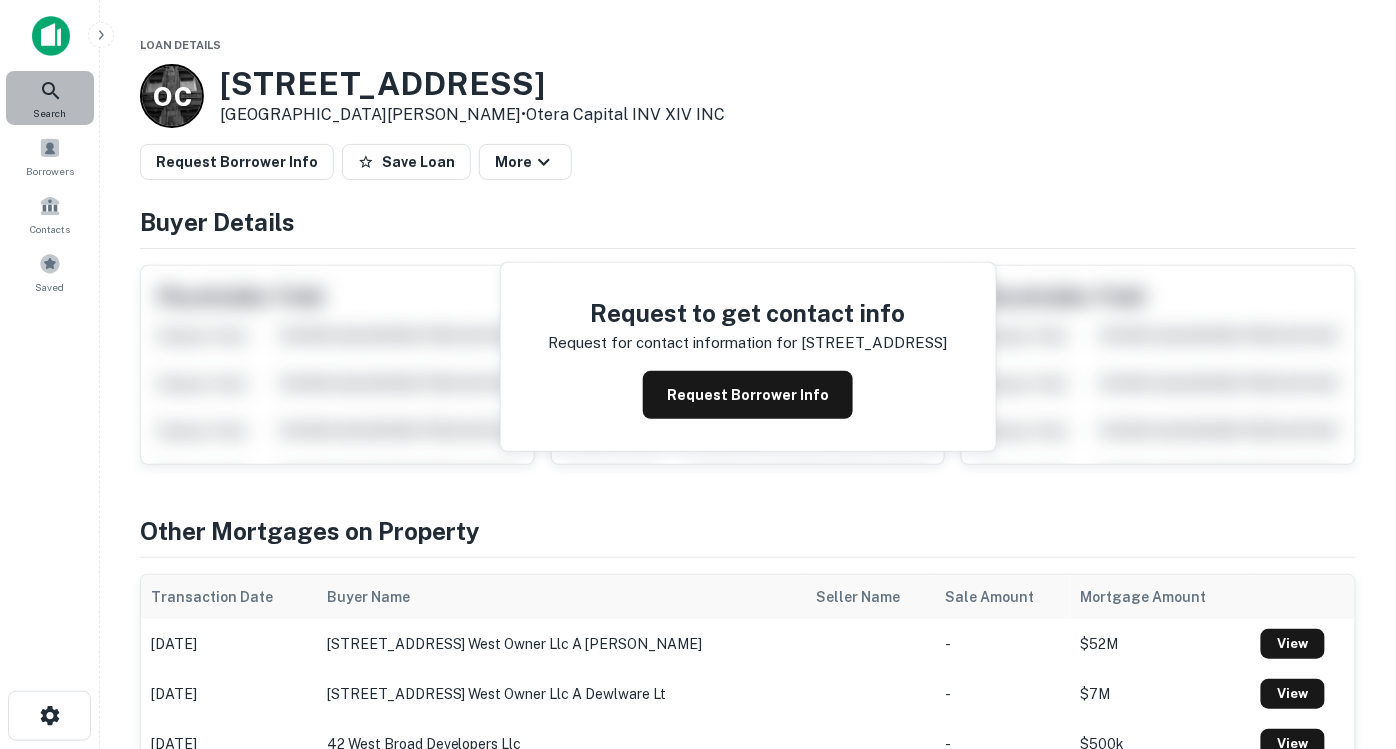 click on "Search" at bounding box center (50, 113) 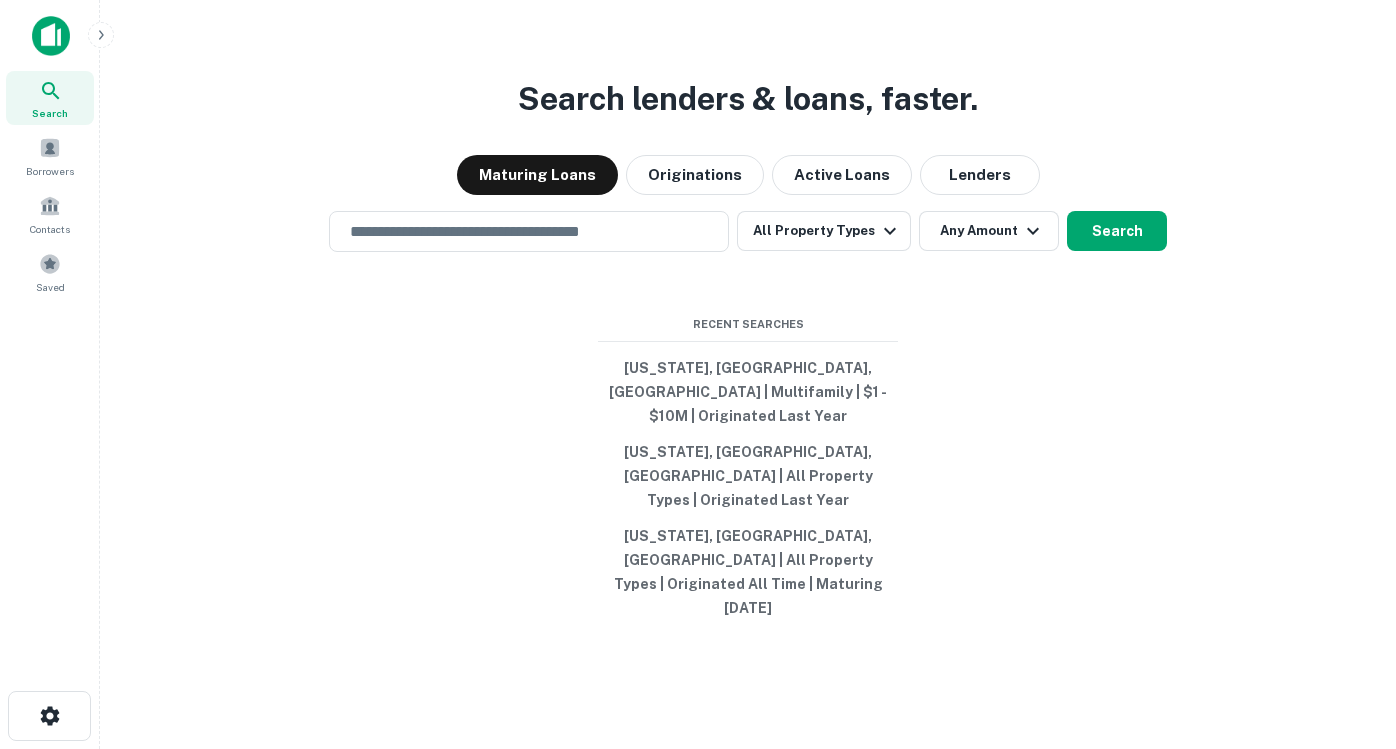 scroll, scrollTop: 0, scrollLeft: 0, axis: both 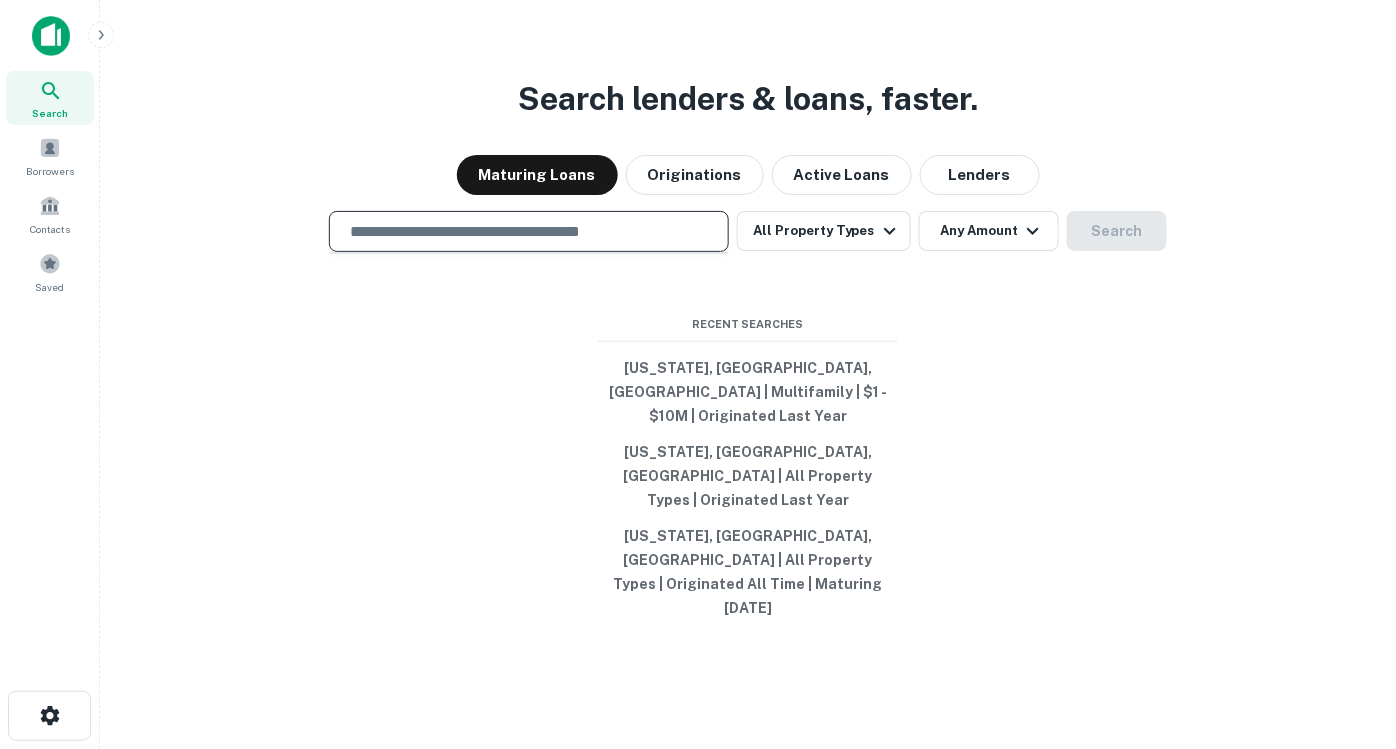 drag, startPoint x: 0, startPoint y: 0, endPoint x: 677, endPoint y: 286, distance: 734.93195 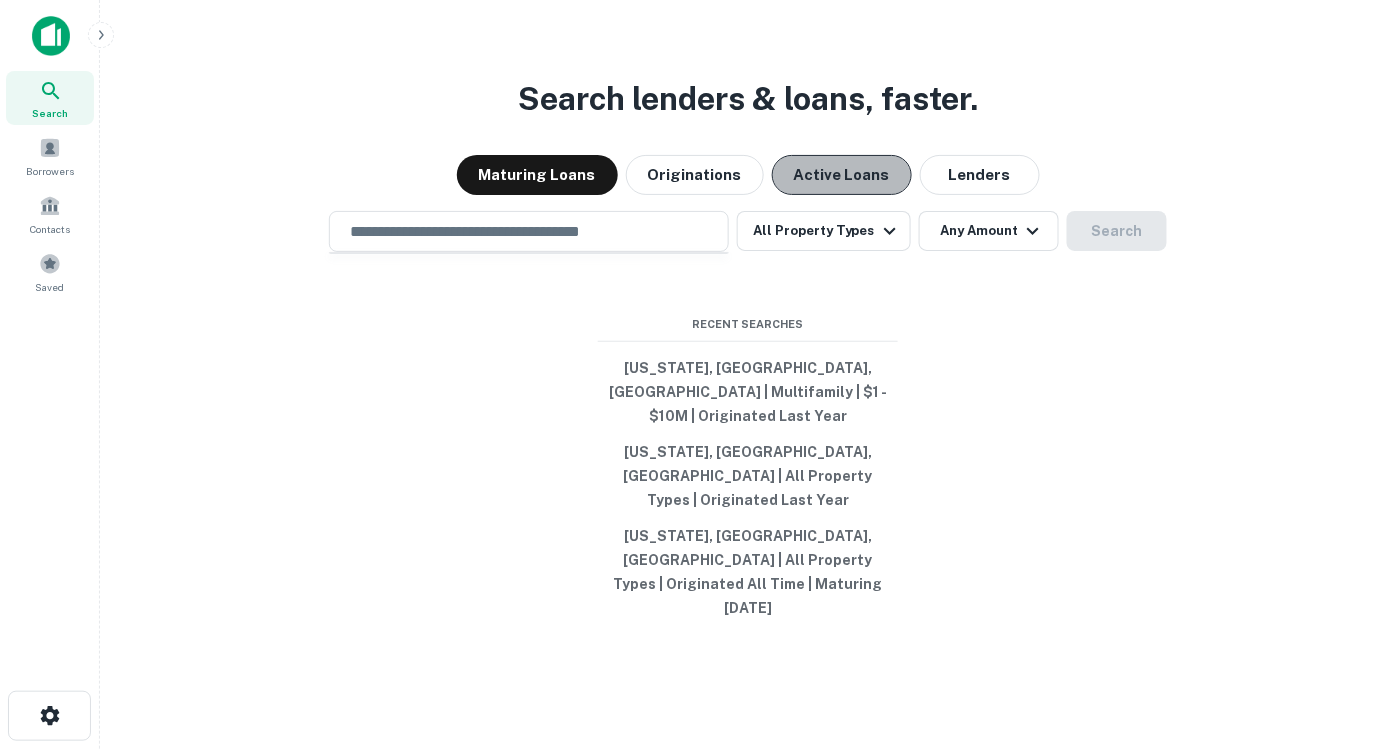 click on "Active Loans" at bounding box center [842, 175] 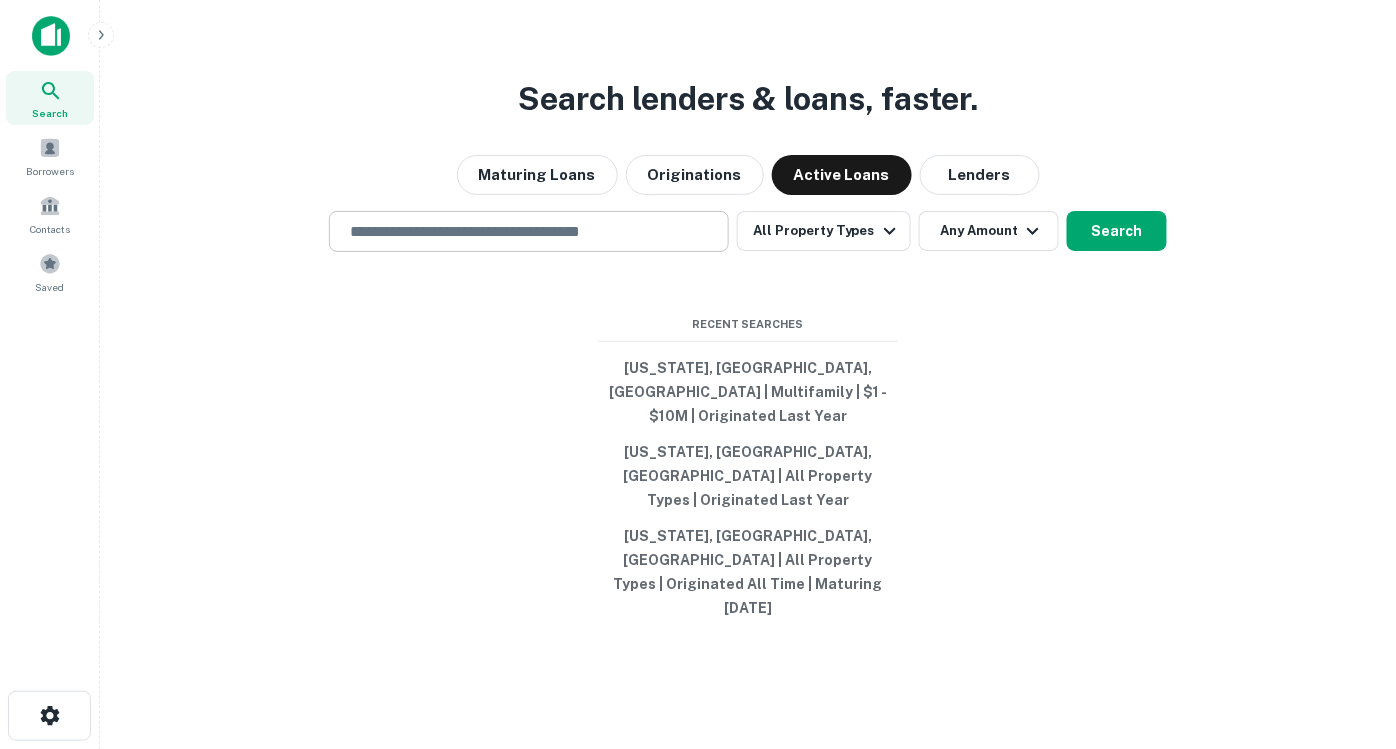 click at bounding box center (529, 231) 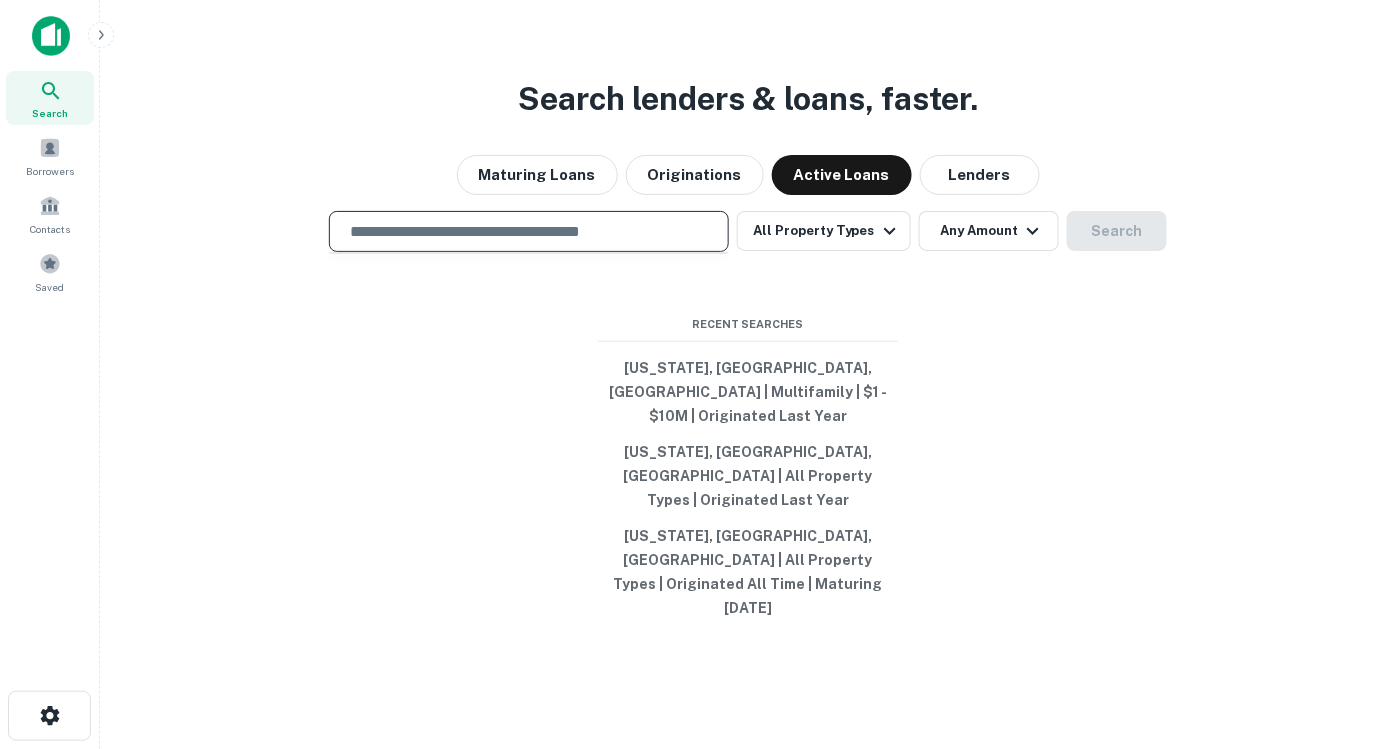 click on "​" at bounding box center (529, 231) 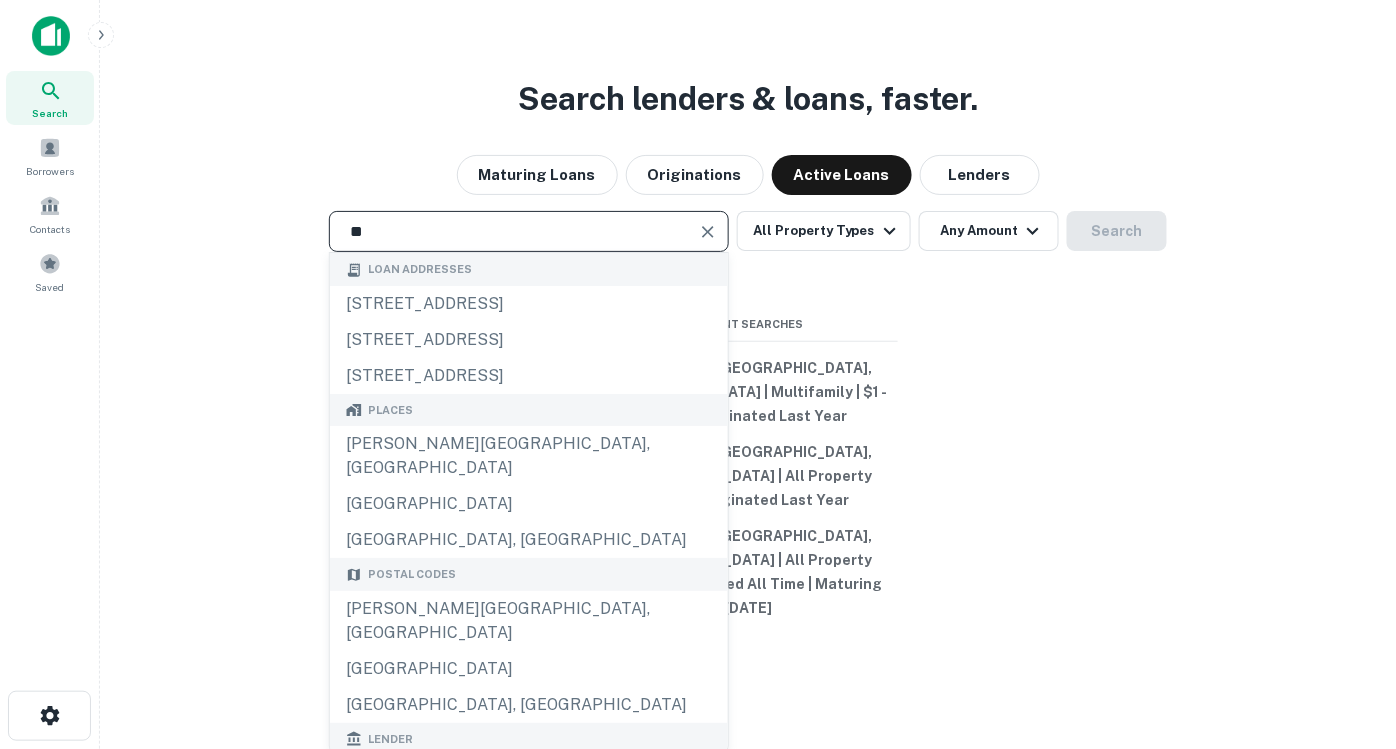 type on "*" 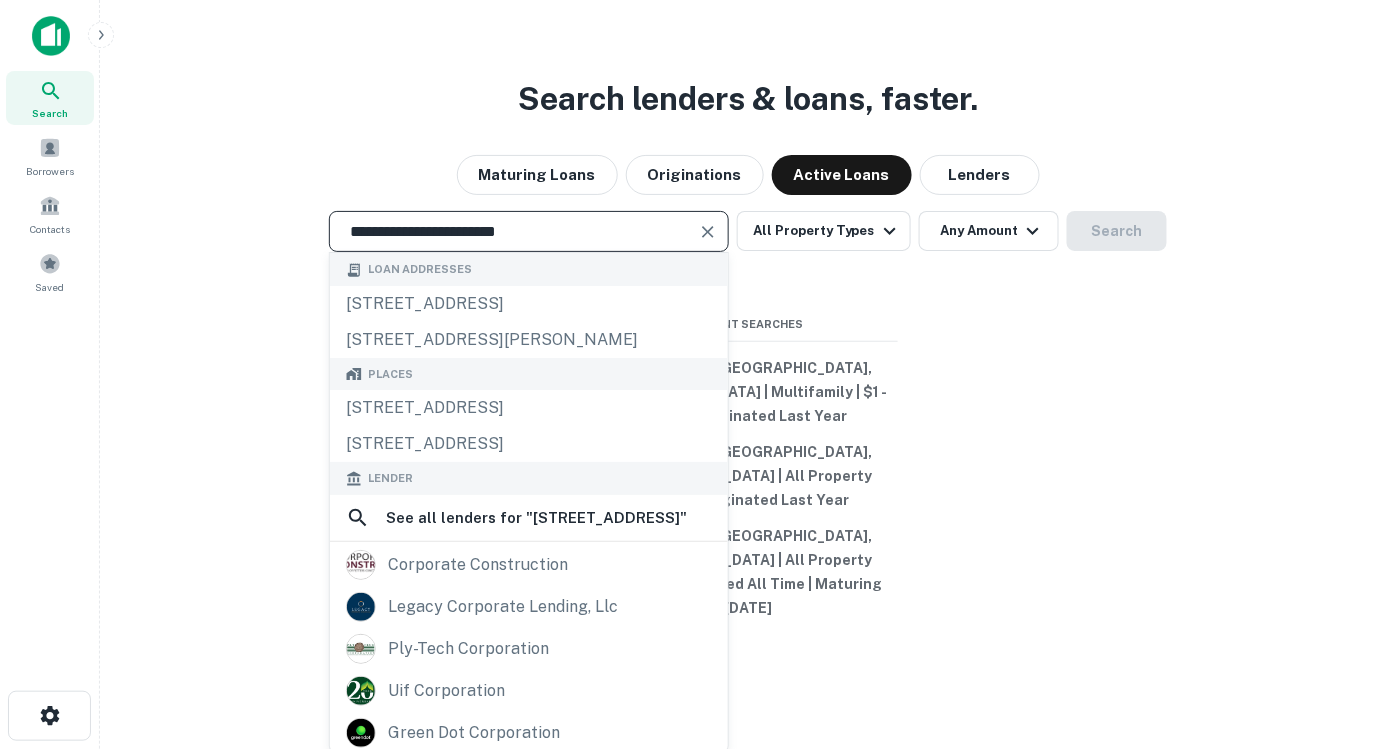 type on "**********" 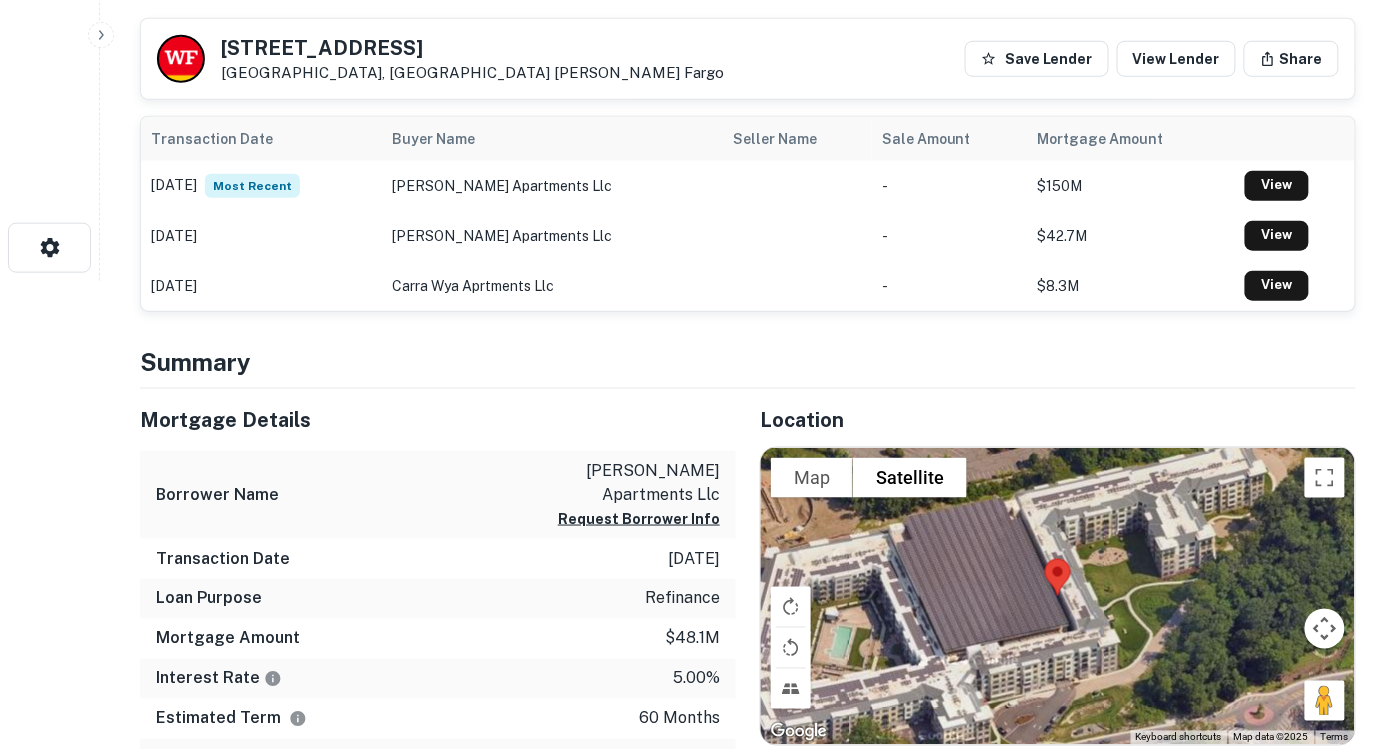 scroll, scrollTop: 466, scrollLeft: 0, axis: vertical 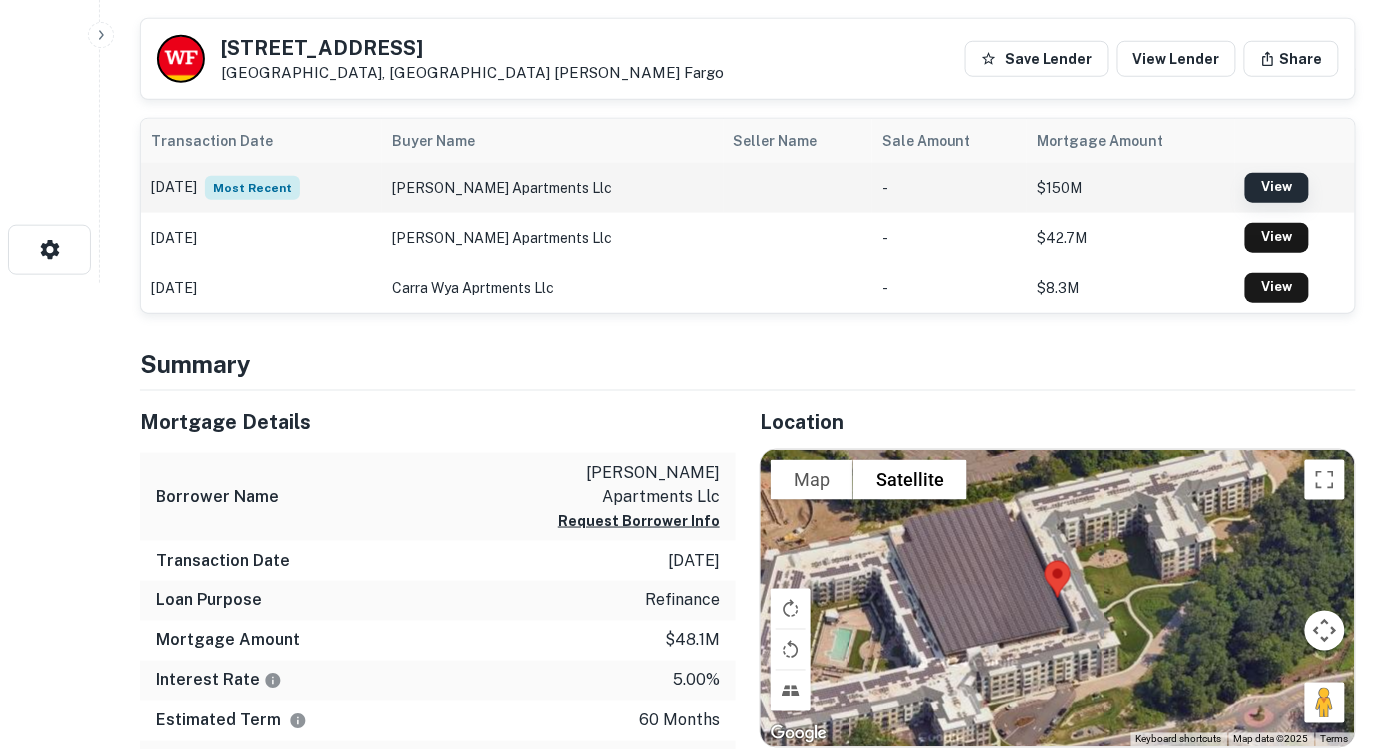 click on "View" at bounding box center (1277, 188) 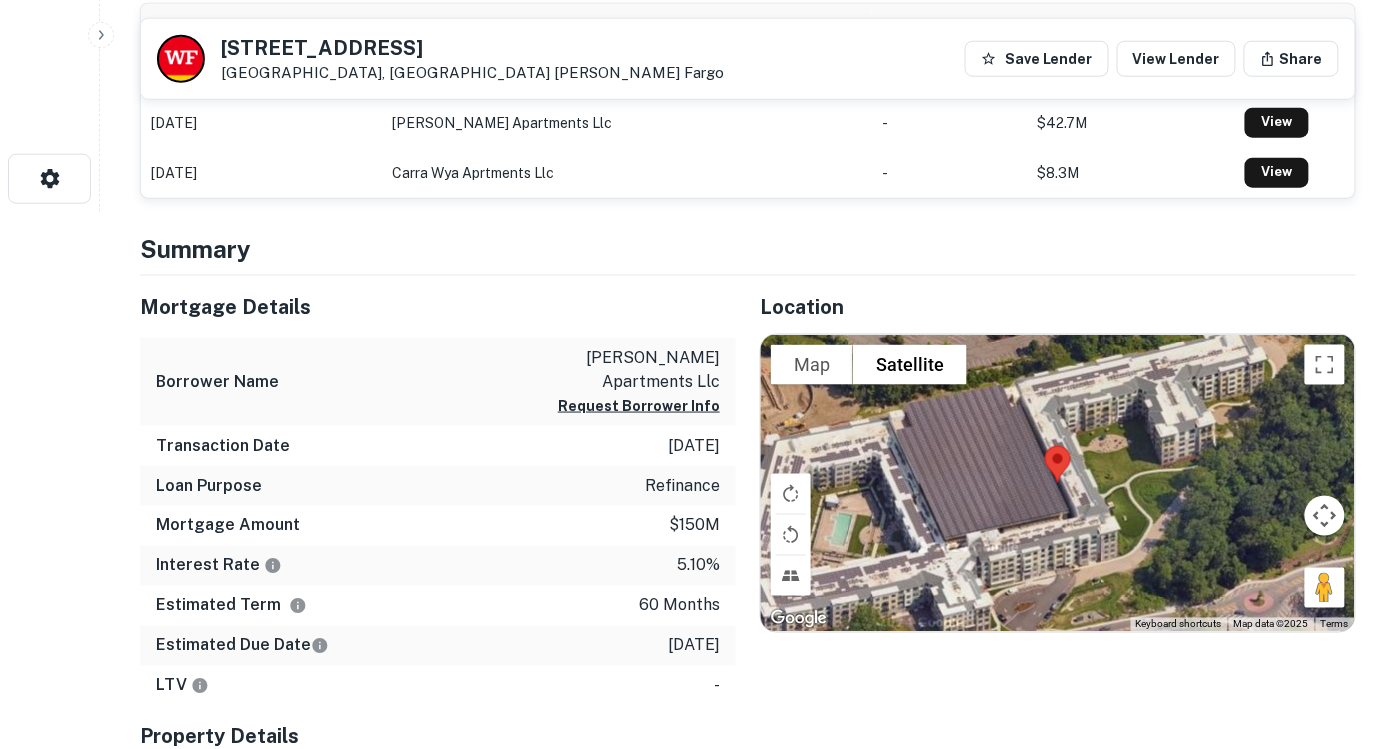 scroll, scrollTop: 0, scrollLeft: 0, axis: both 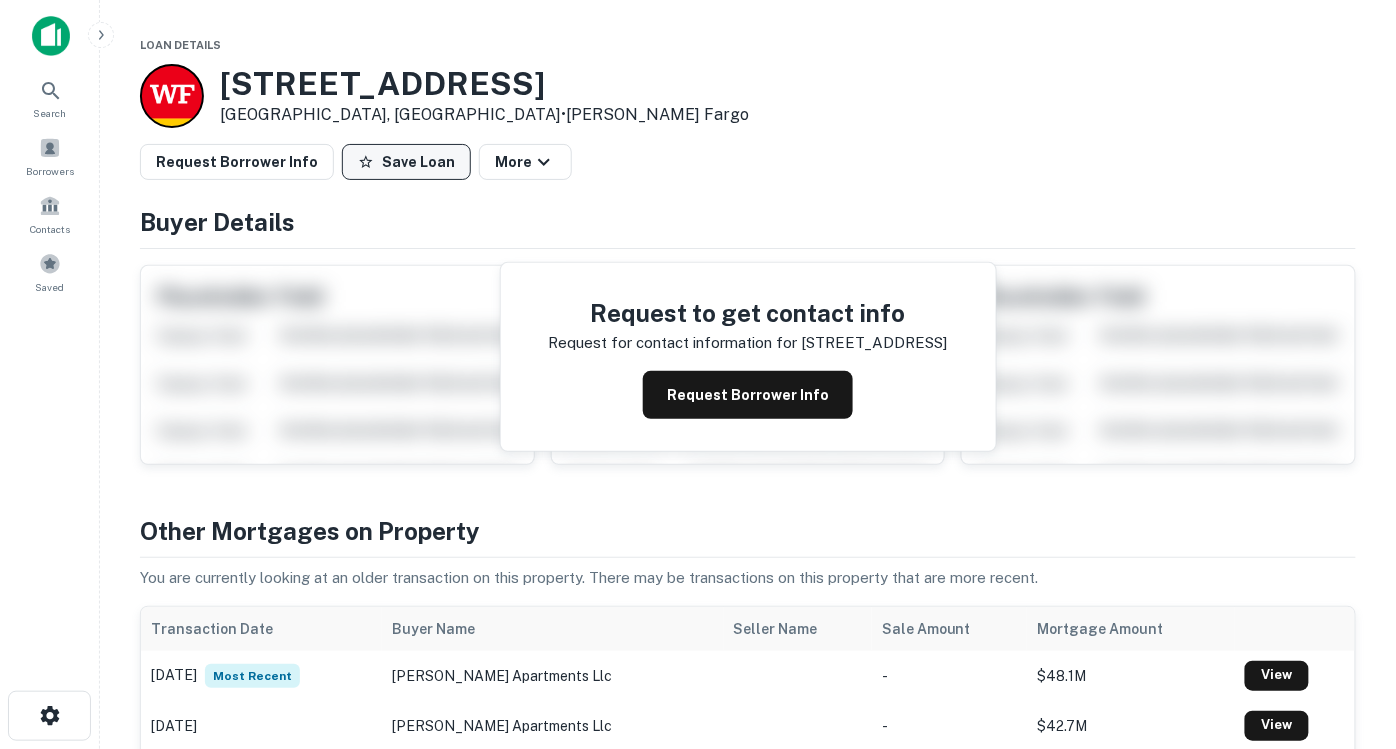 click on "Save Loan" at bounding box center [406, 162] 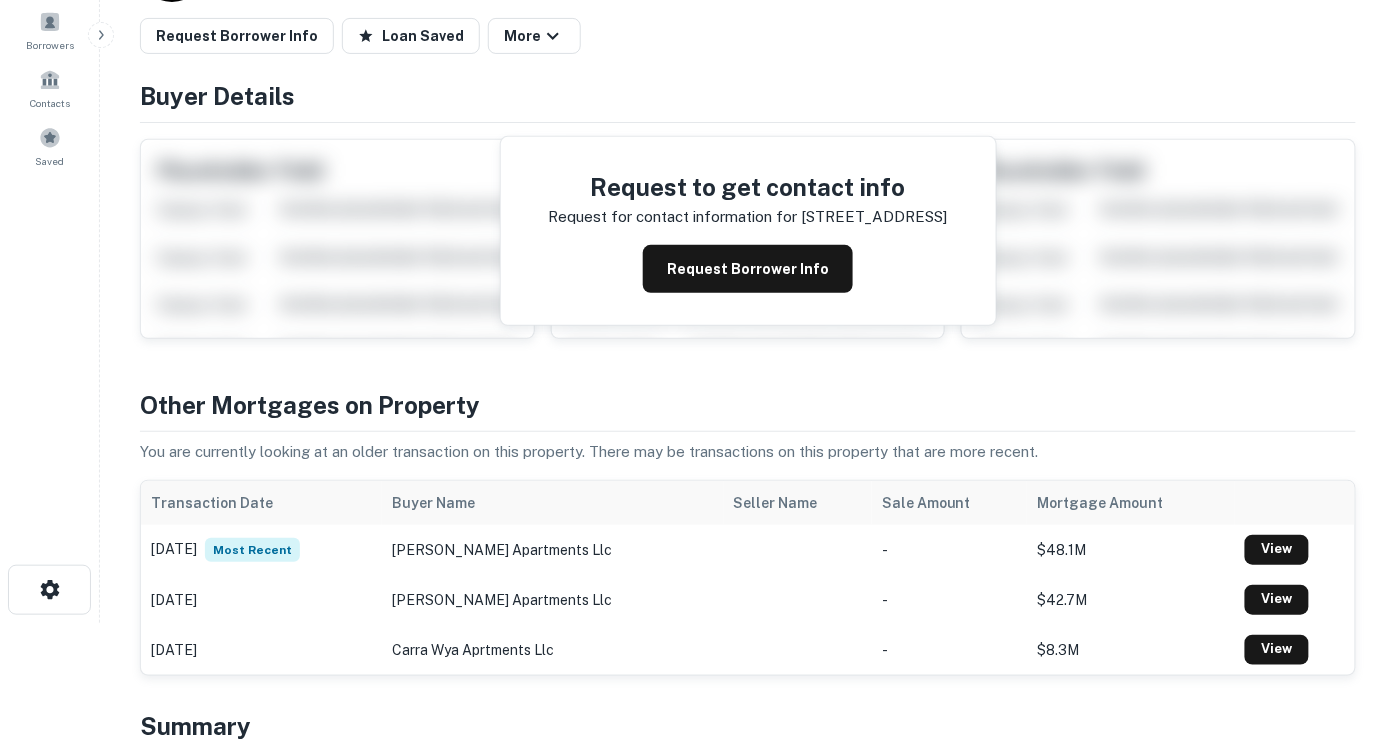 scroll, scrollTop: 0, scrollLeft: 0, axis: both 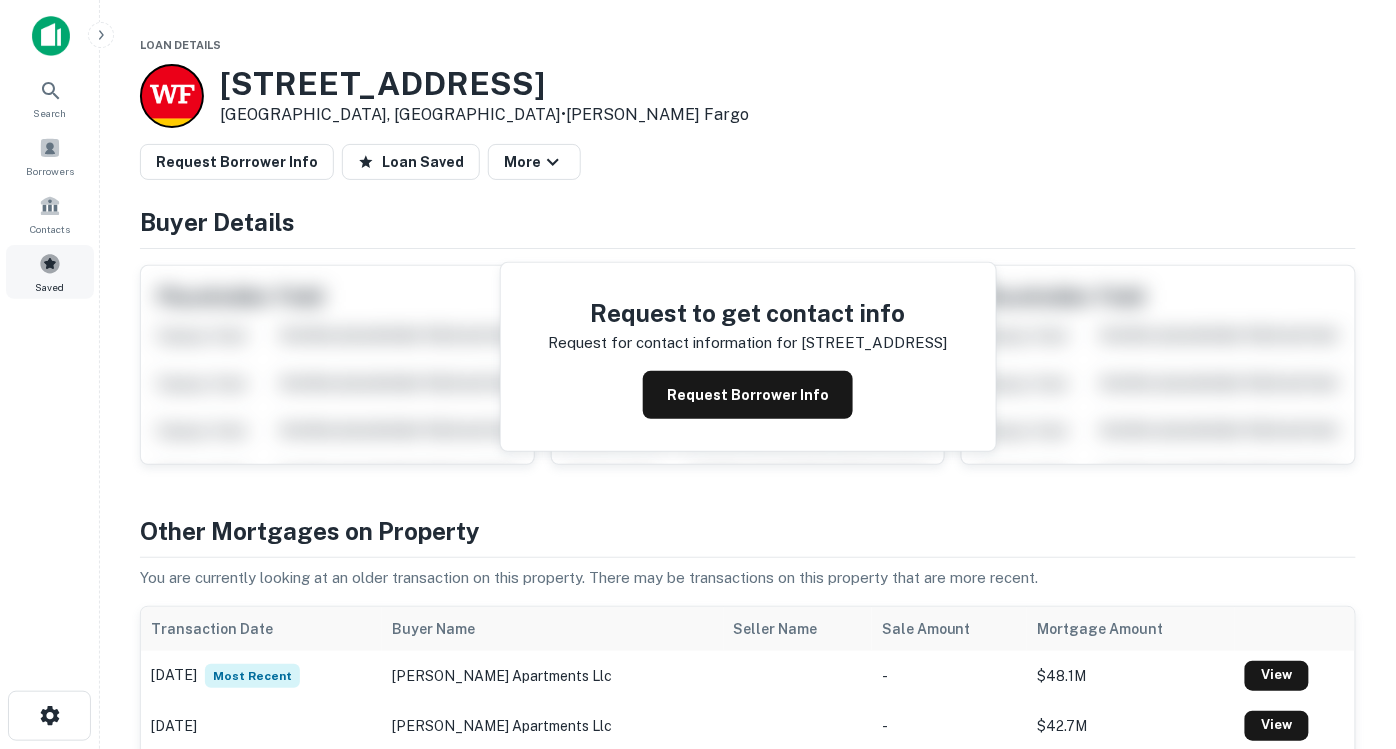 click on "Saved" at bounding box center (50, 272) 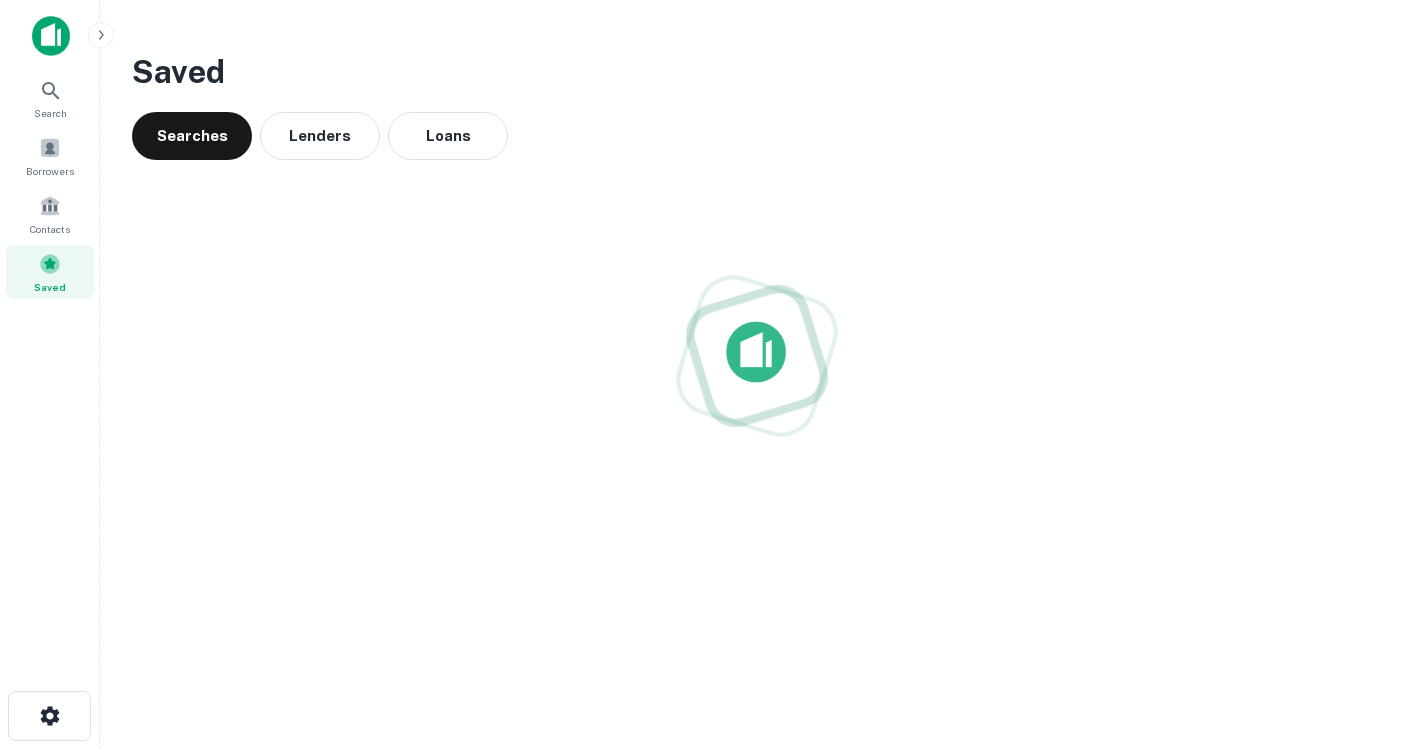 scroll, scrollTop: 0, scrollLeft: 0, axis: both 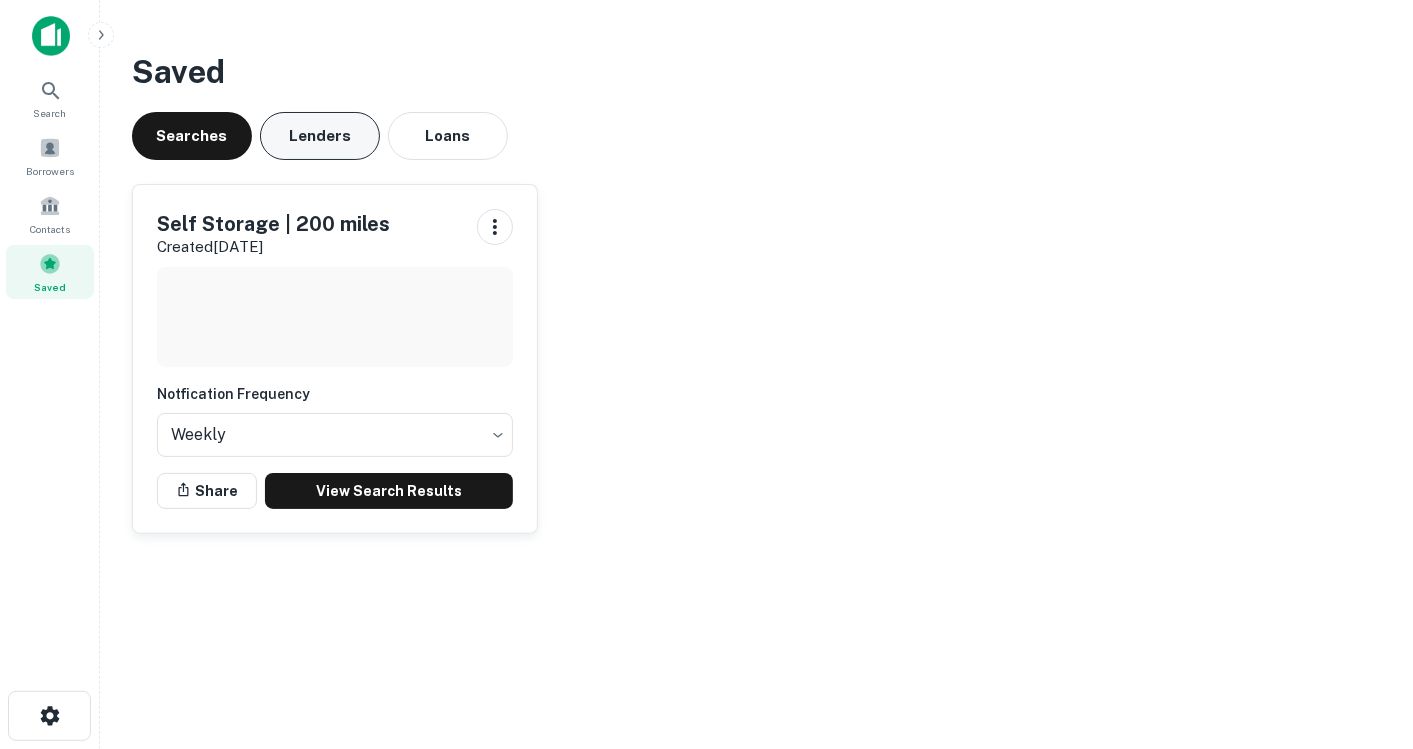 click on "Lenders" at bounding box center [320, 136] 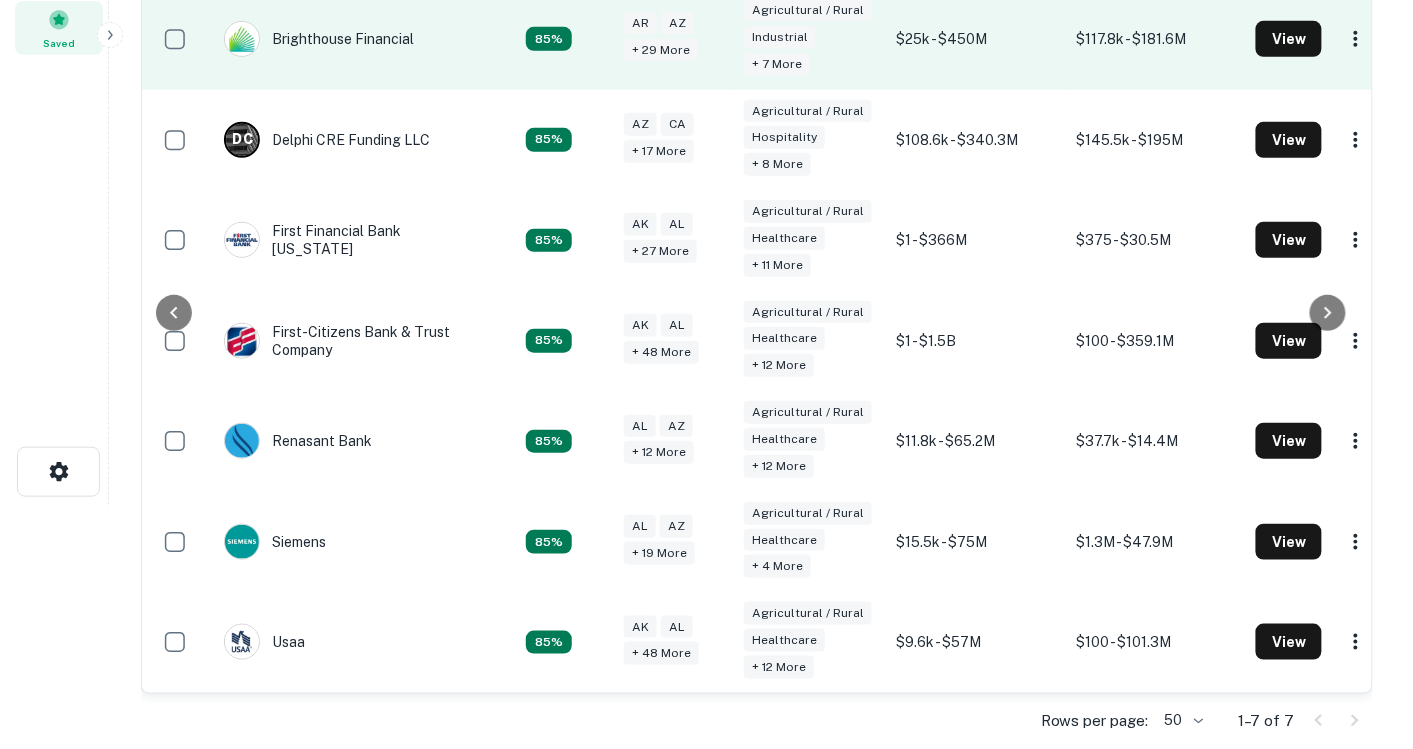 scroll, scrollTop: 0, scrollLeft: 0, axis: both 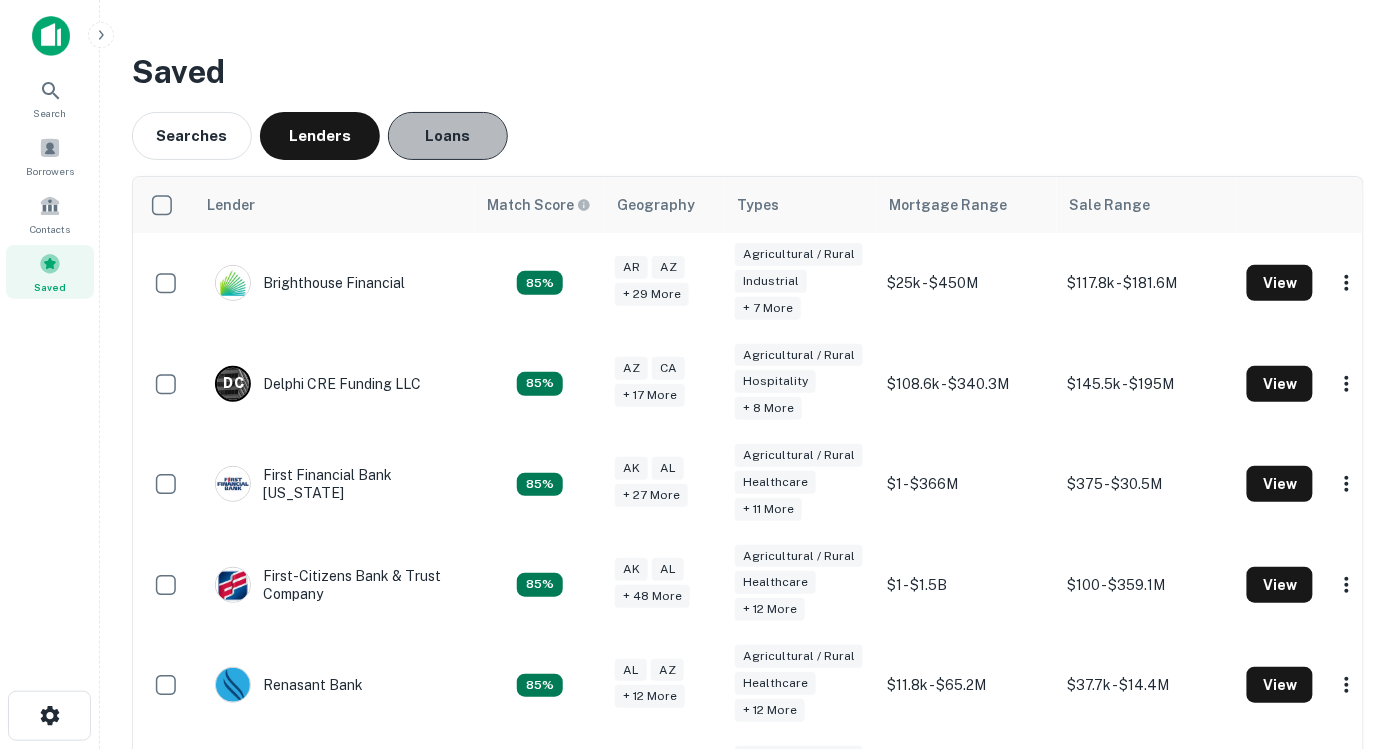click on "Loans" at bounding box center (448, 136) 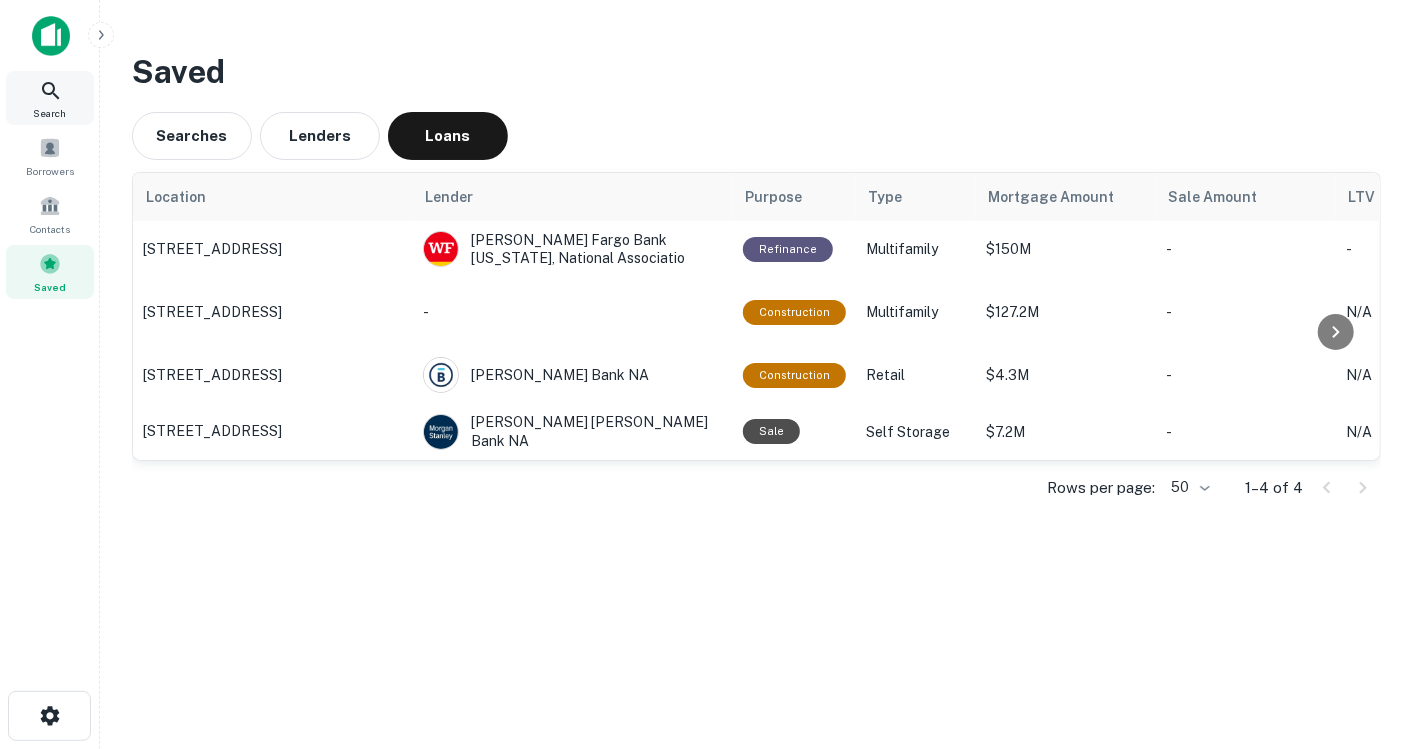 click 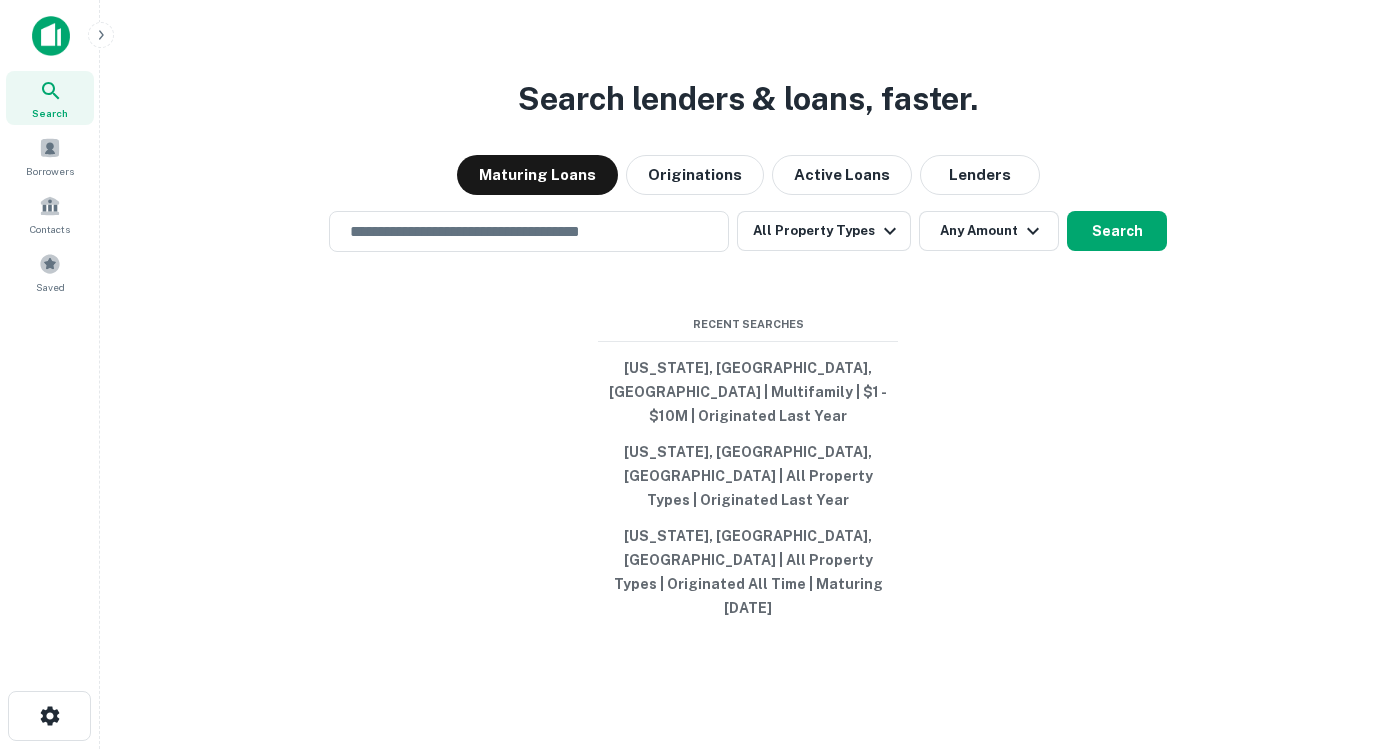 scroll, scrollTop: 0, scrollLeft: 0, axis: both 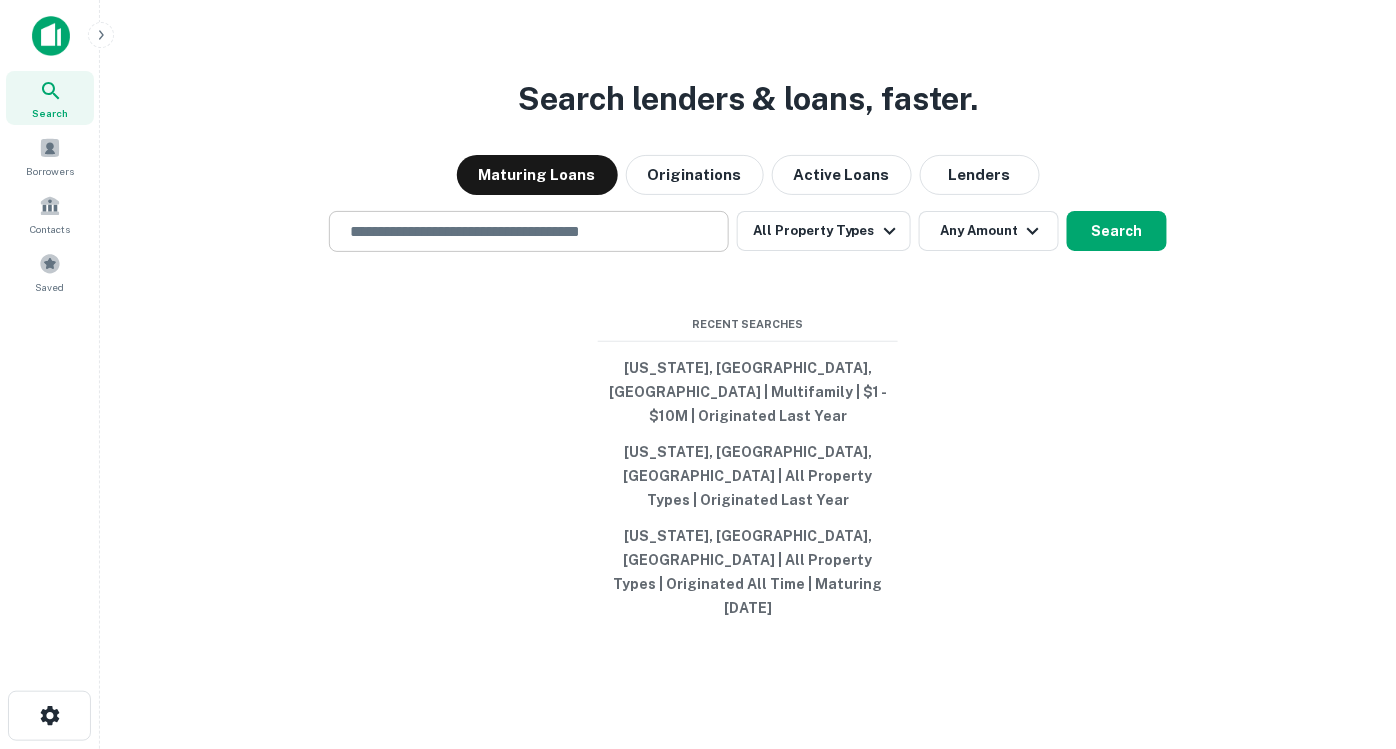 drag, startPoint x: 0, startPoint y: 0, endPoint x: 465, endPoint y: 290, distance: 548.01917 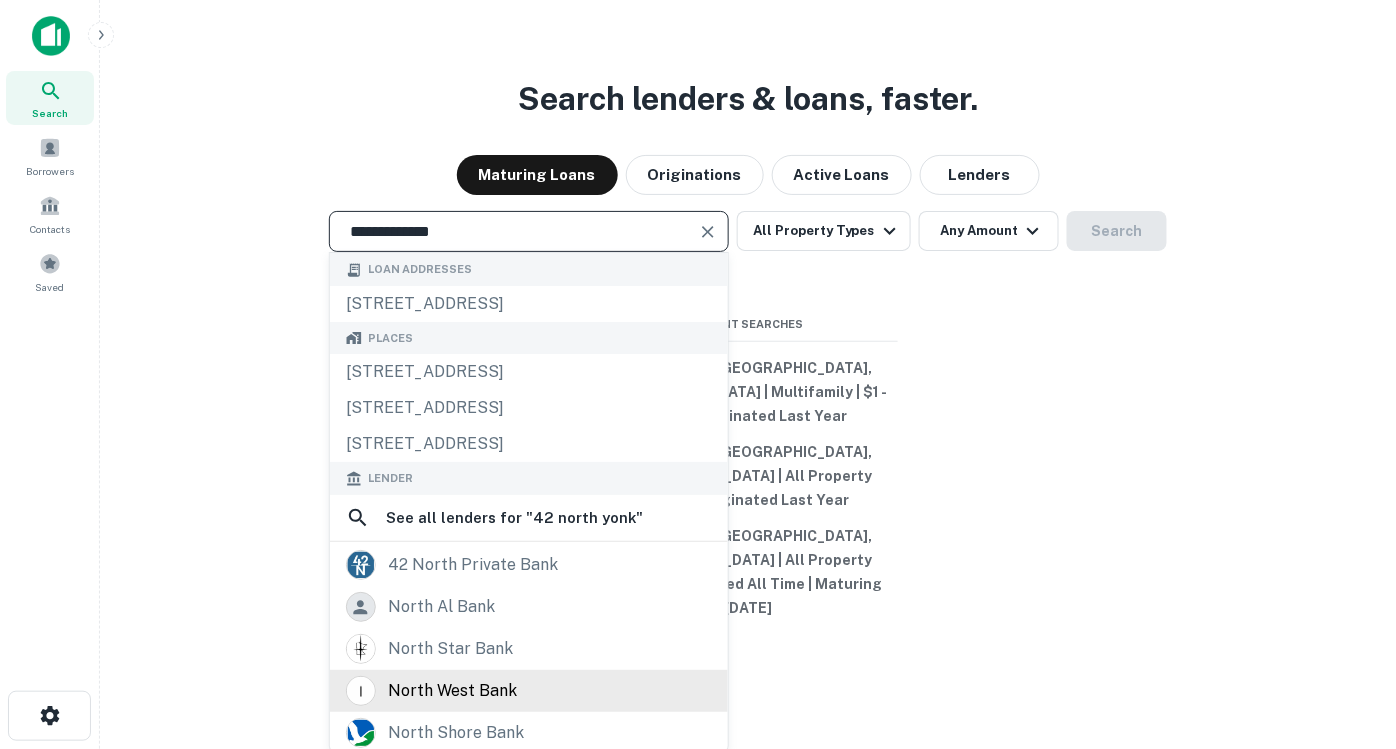 type on "**********" 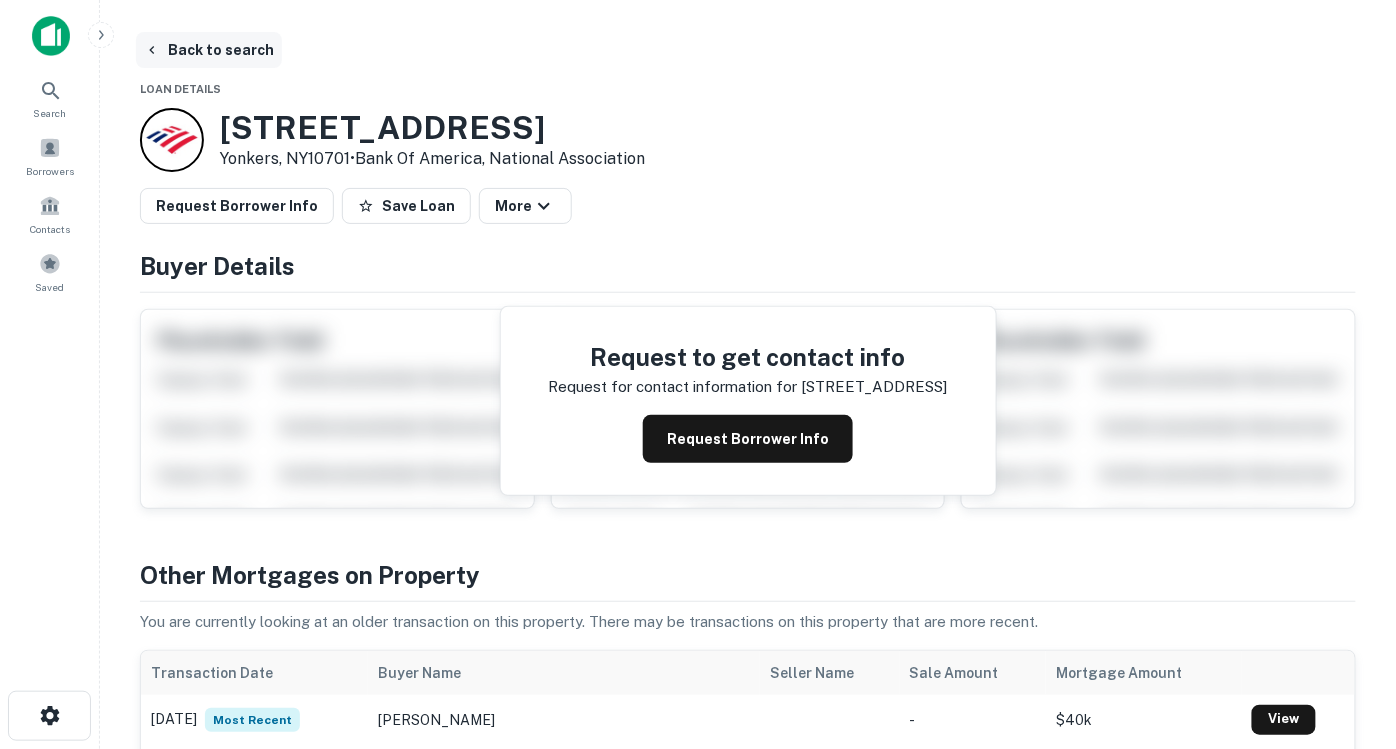click on "Back to search" at bounding box center [209, 50] 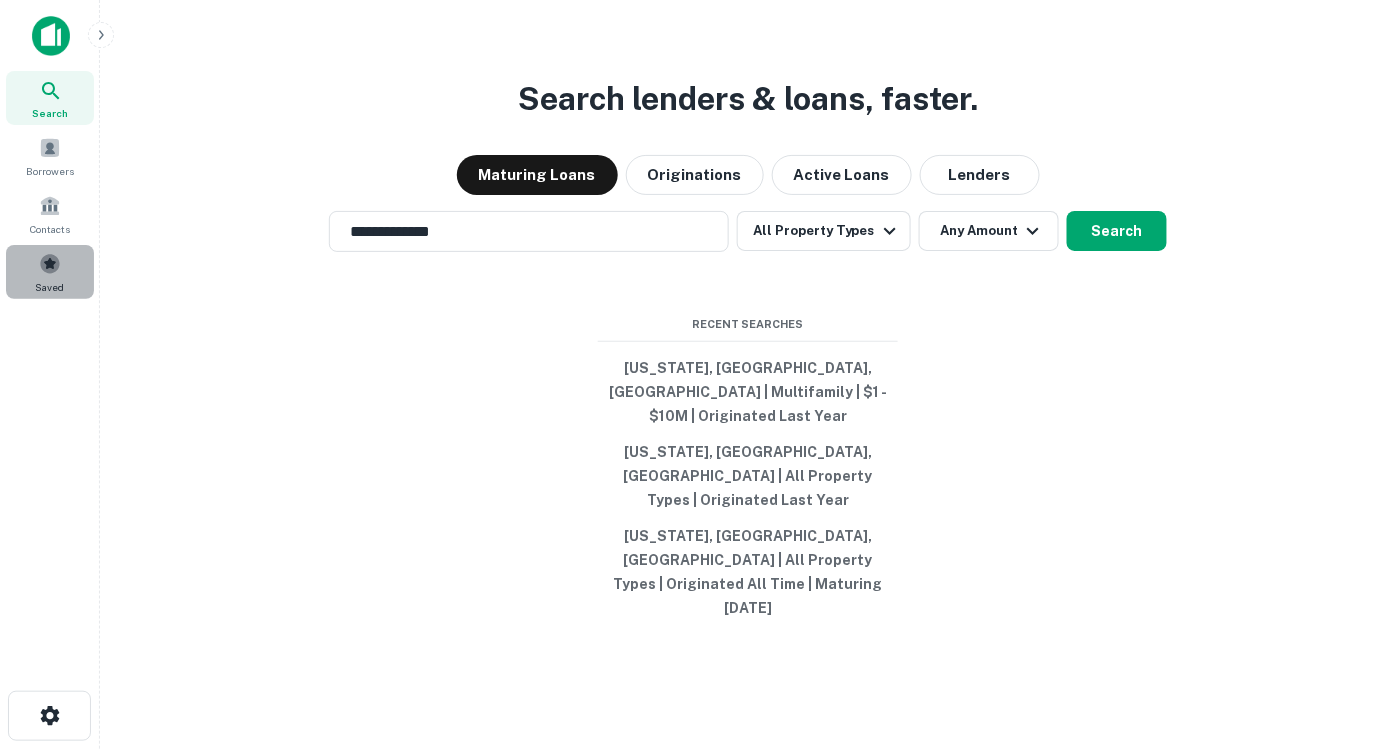 click on "Saved" at bounding box center [50, 272] 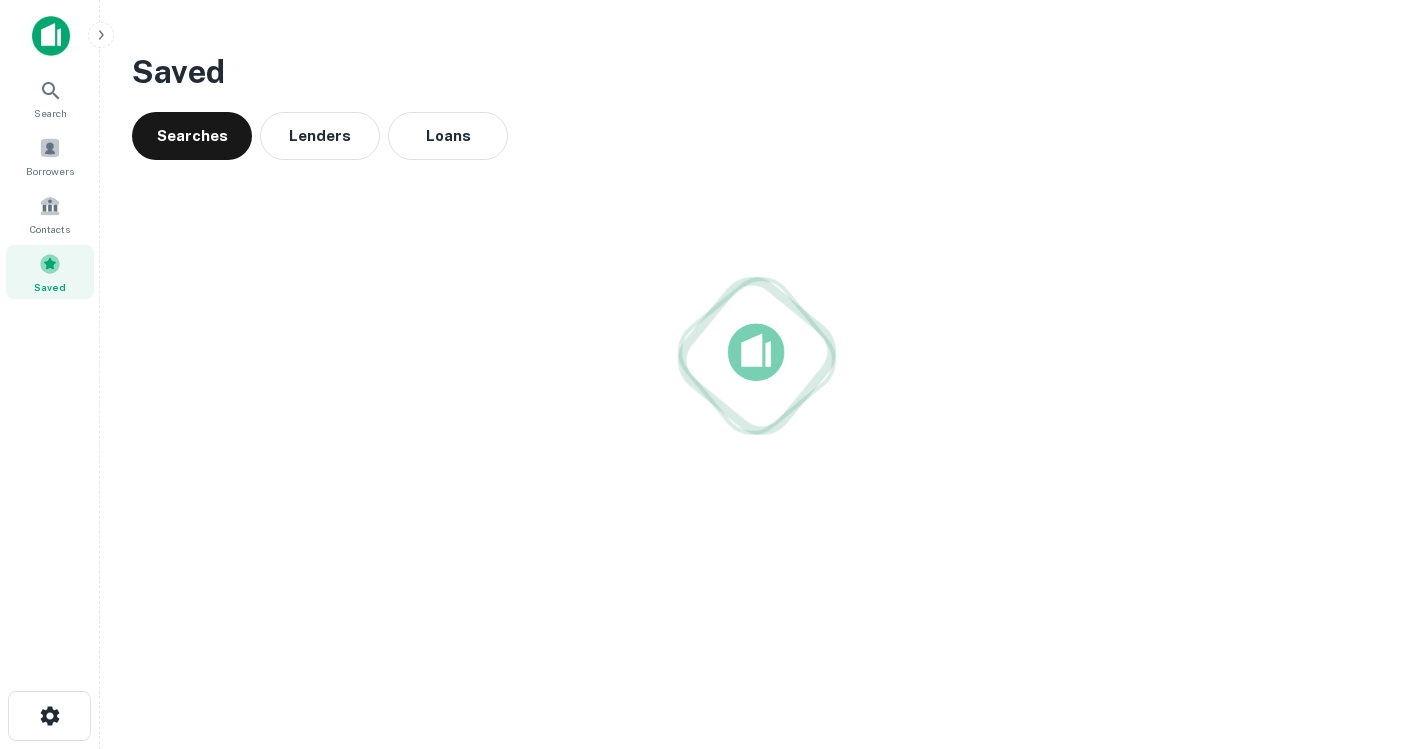 scroll, scrollTop: 0, scrollLeft: 0, axis: both 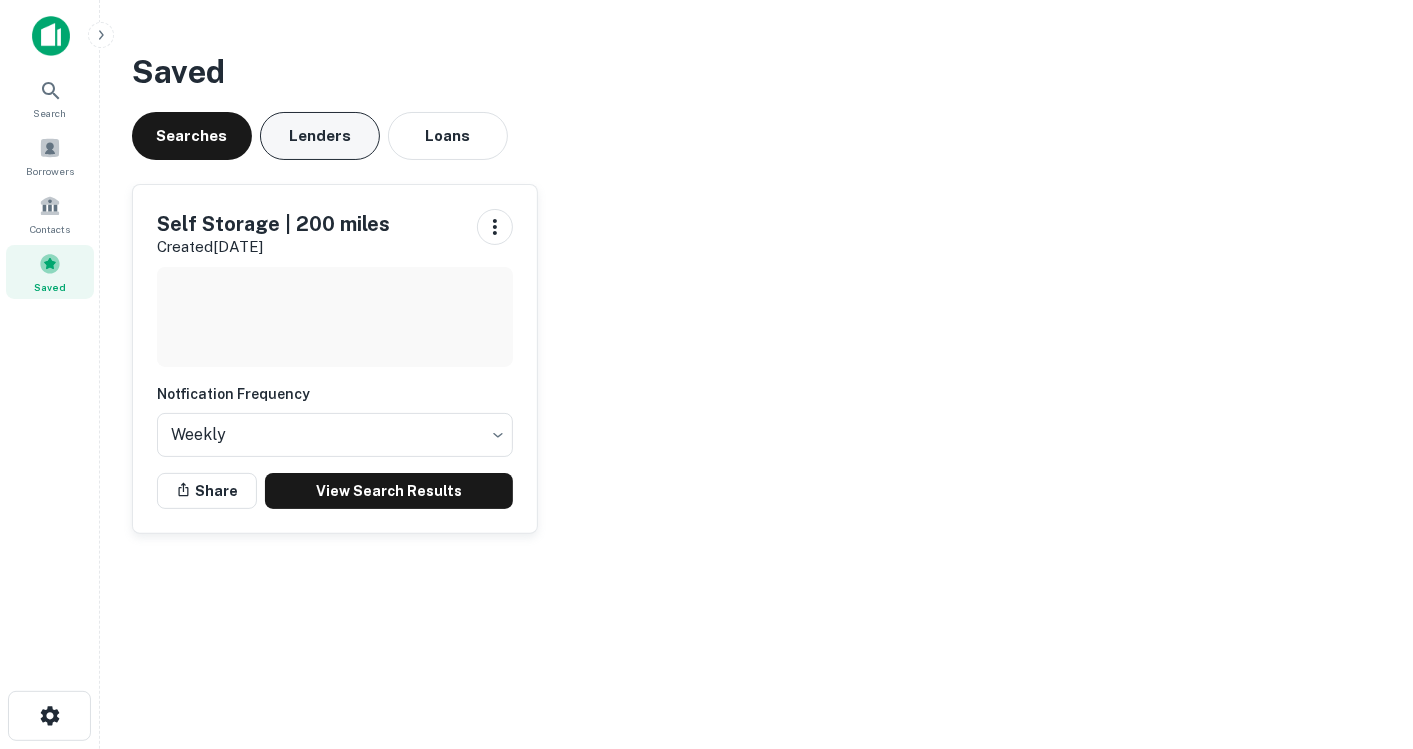 click on "Lenders" at bounding box center (320, 136) 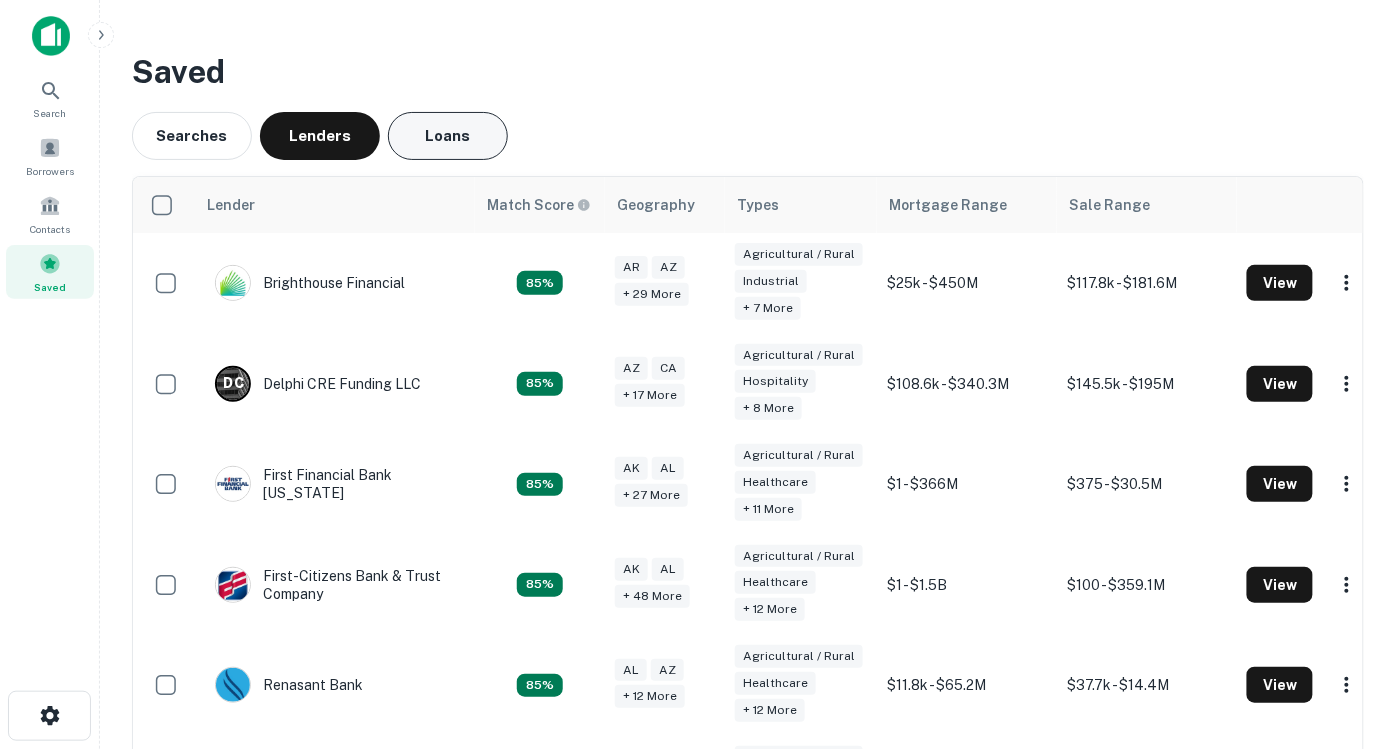 click on "Loans" at bounding box center (448, 136) 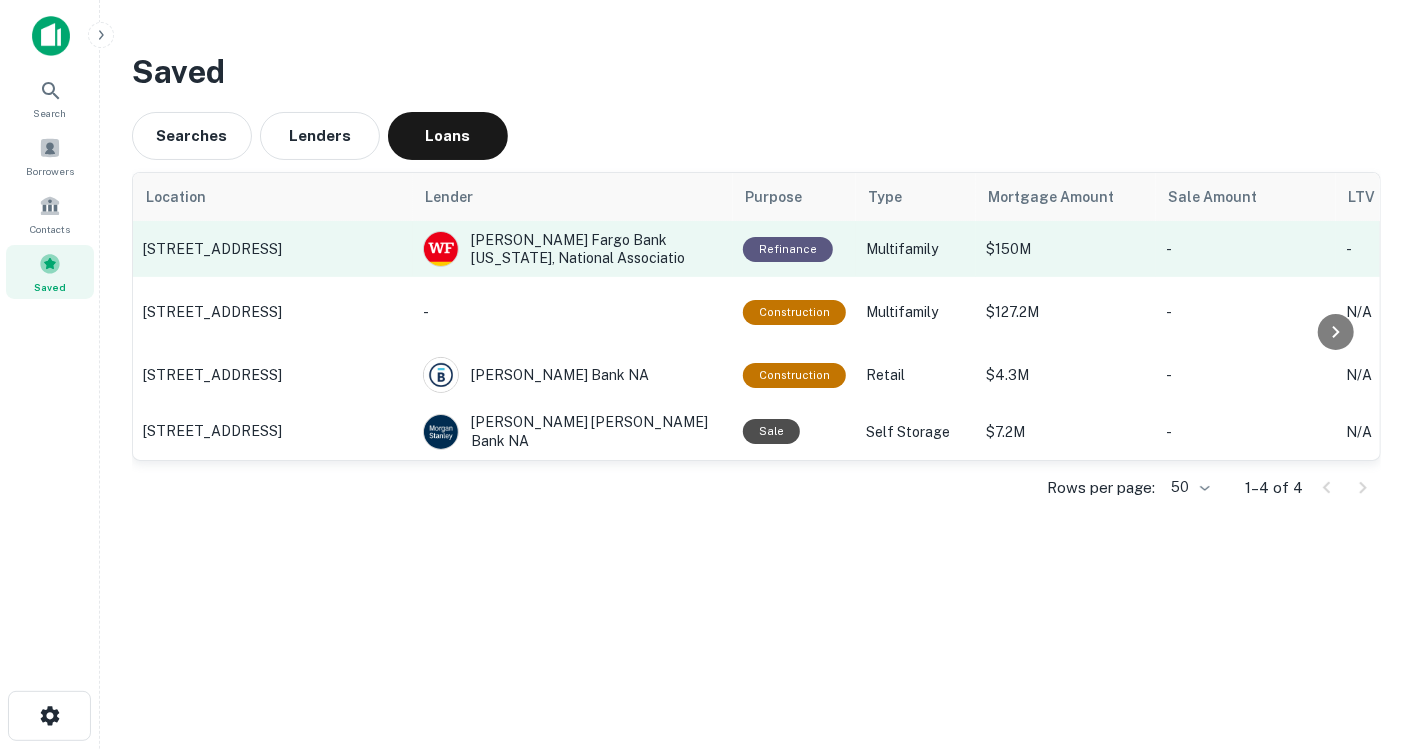 click on "[STREET_ADDRESS]" at bounding box center (273, 249) 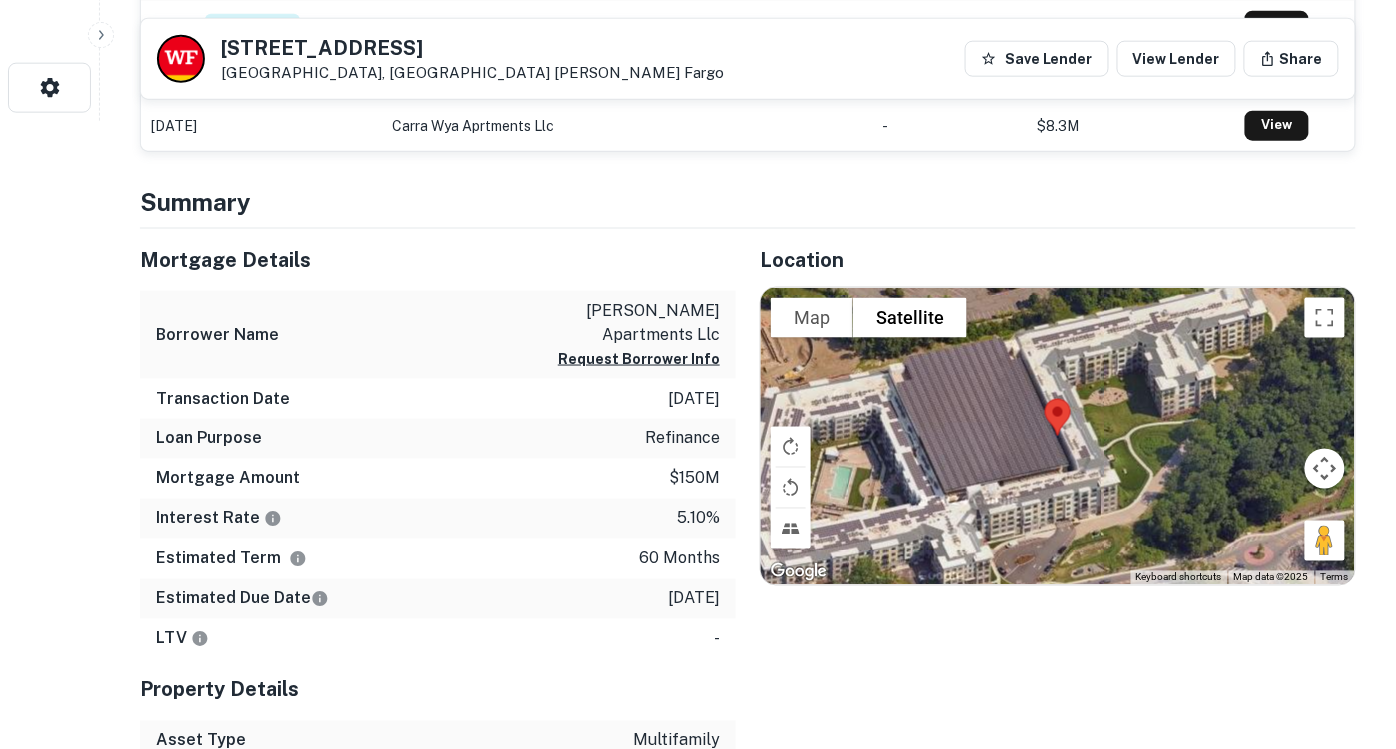 scroll, scrollTop: 630, scrollLeft: 0, axis: vertical 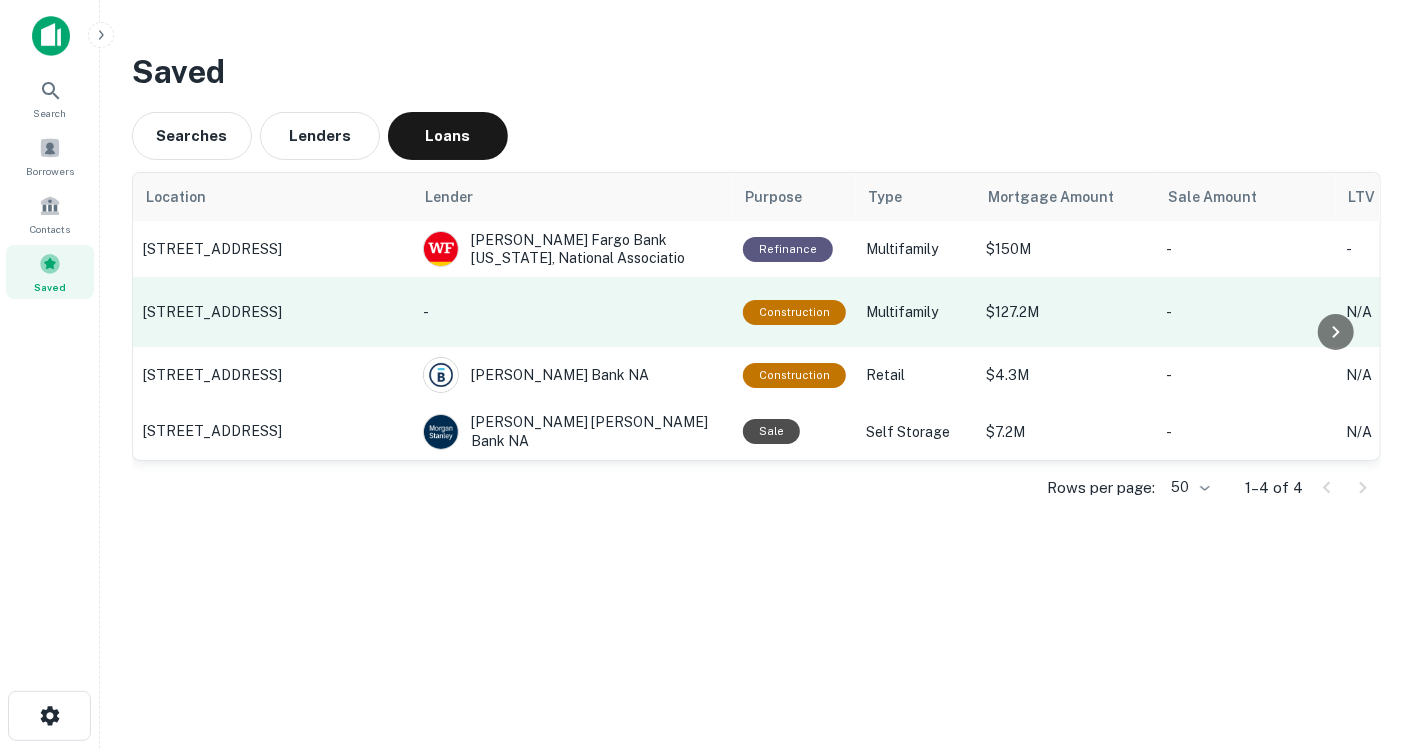 click on "[STREET_ADDRESS]" at bounding box center [273, 312] 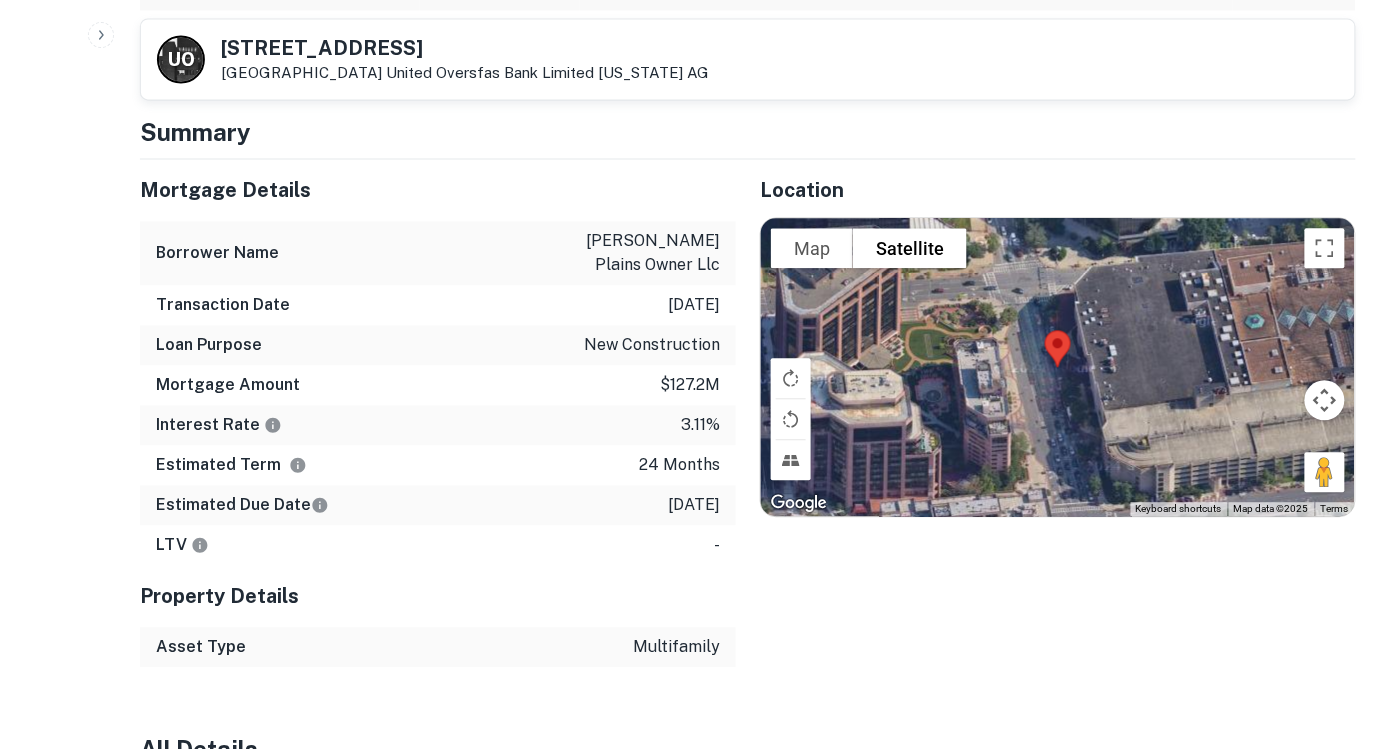 scroll, scrollTop: 1124, scrollLeft: 0, axis: vertical 